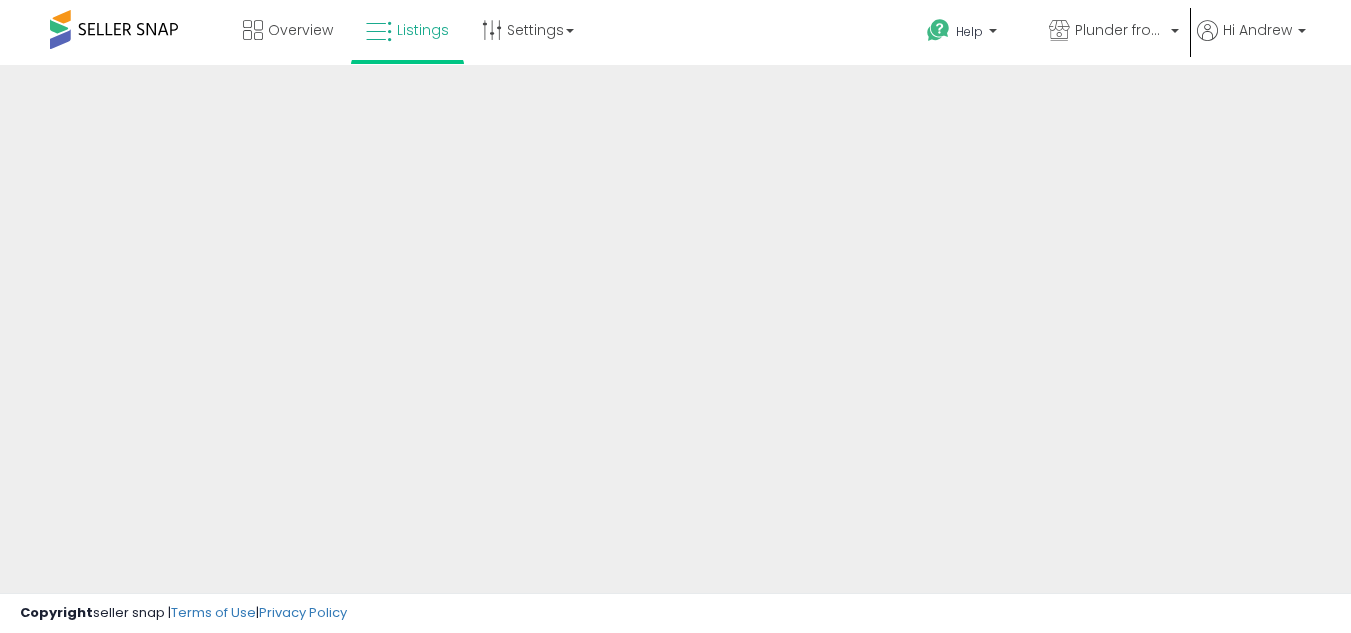 scroll, scrollTop: 0, scrollLeft: 0, axis: both 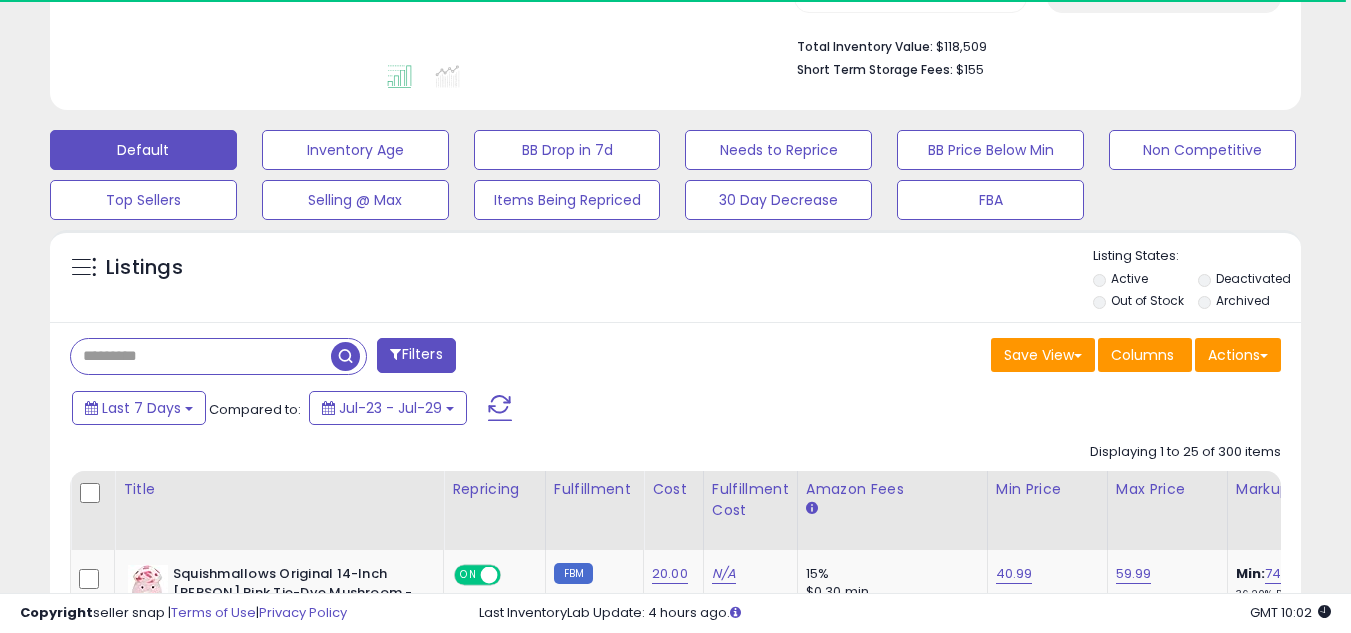 click at bounding box center [201, 356] 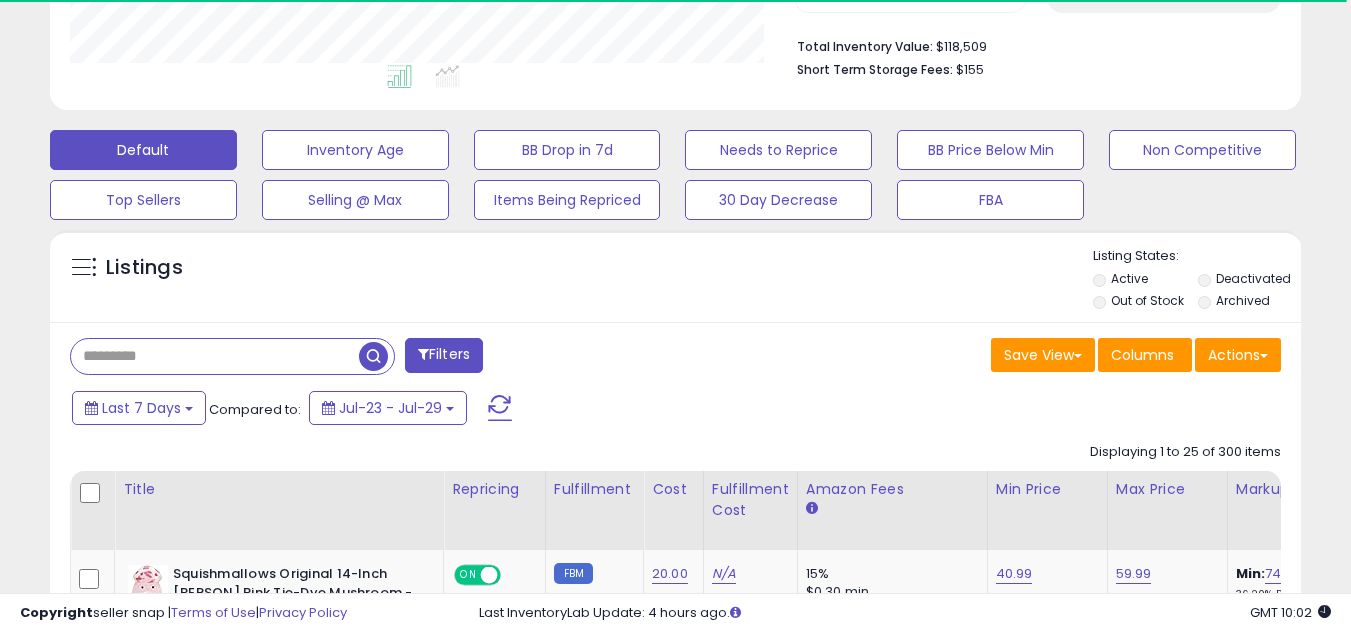 scroll, scrollTop: 999590, scrollLeft: 999276, axis: both 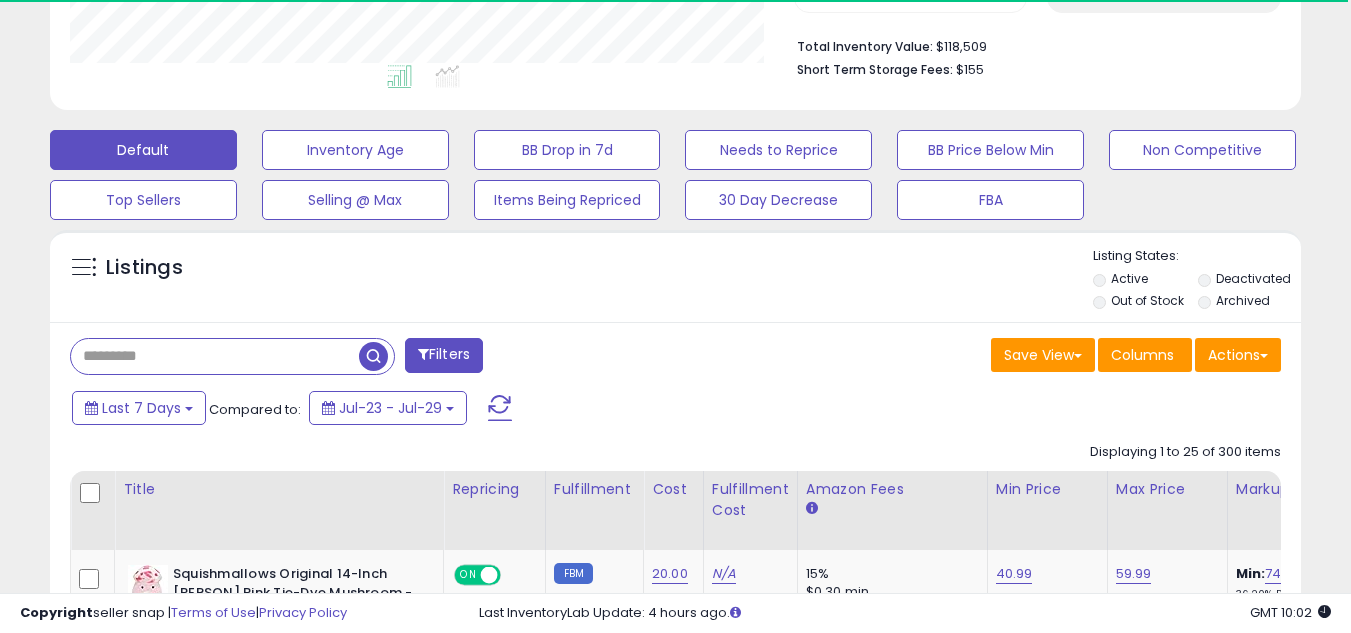 paste on "**********" 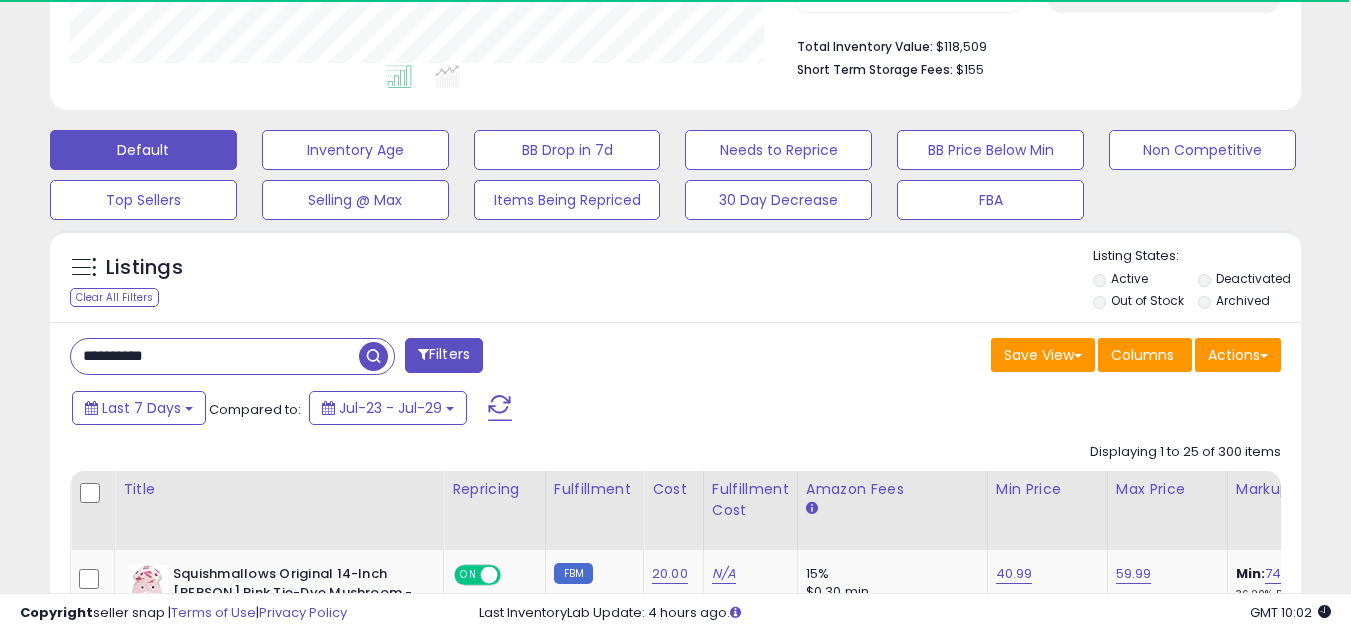 type on "**********" 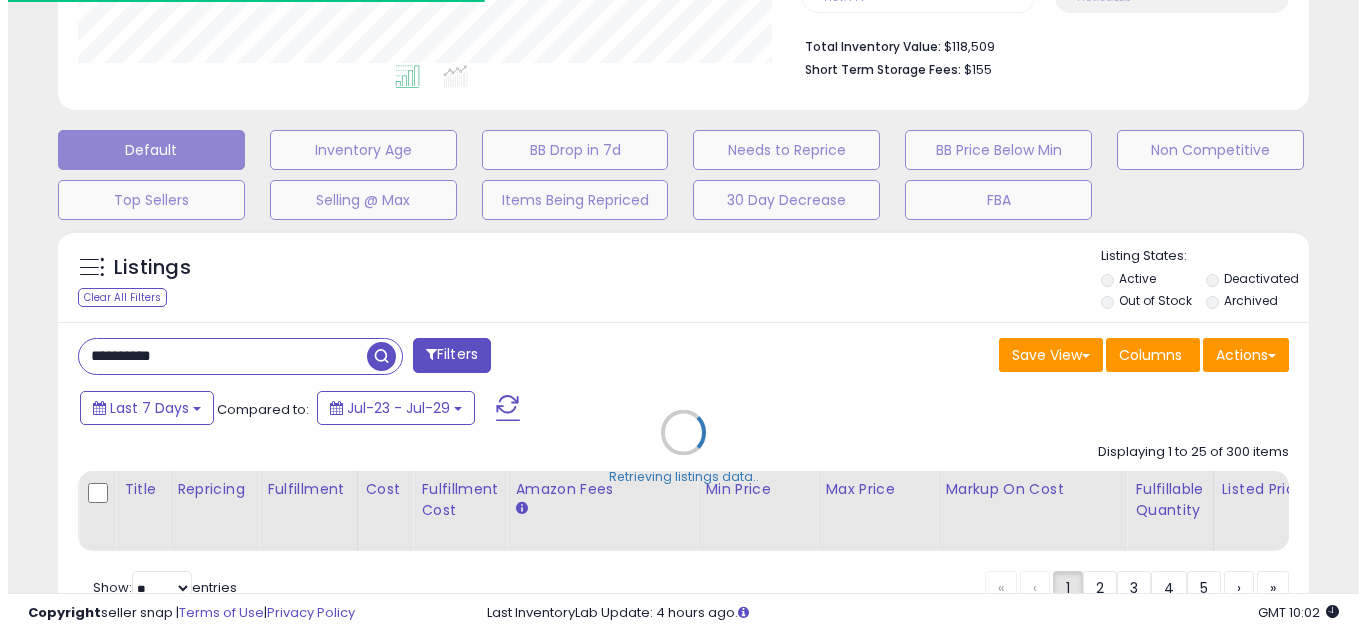 scroll, scrollTop: 999590, scrollLeft: 999267, axis: both 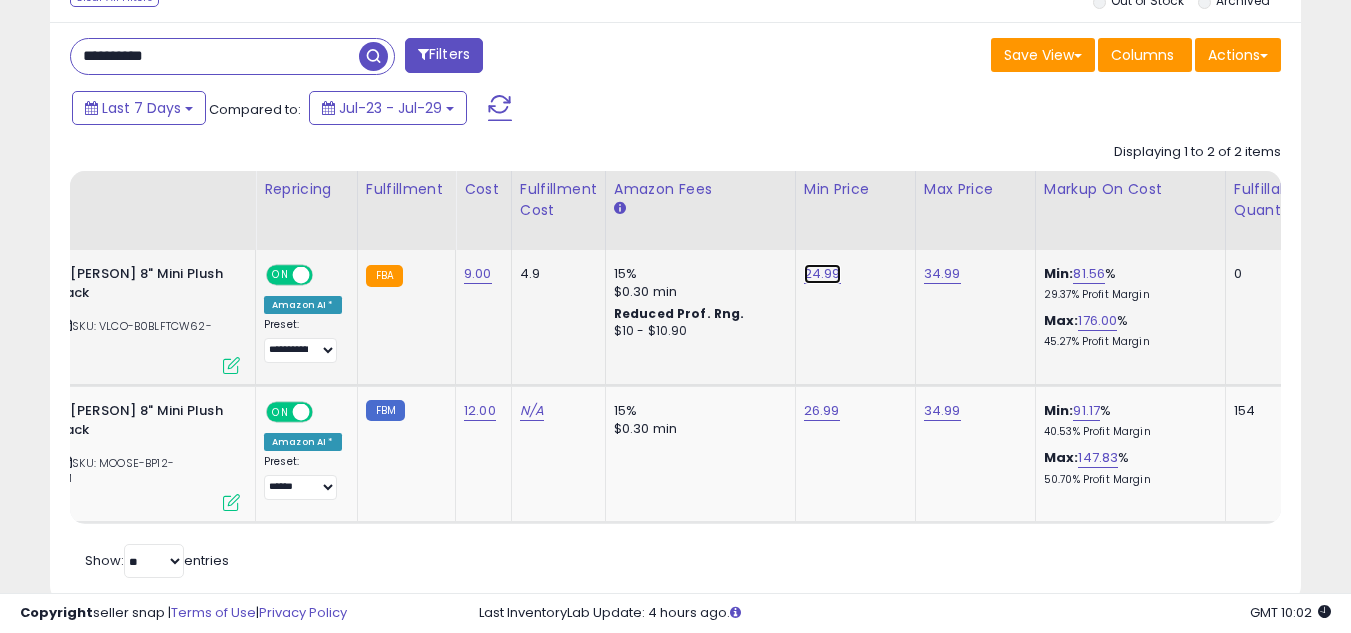 click on "24.99" at bounding box center [822, 274] 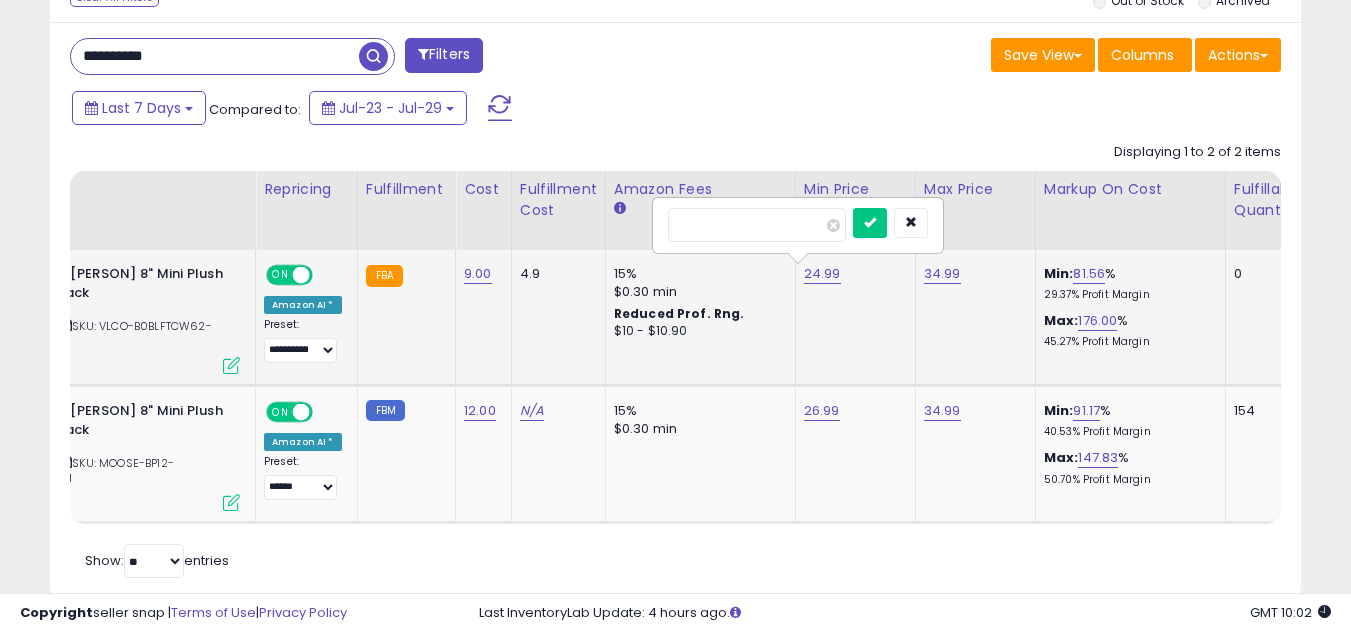 click on "*****" at bounding box center (757, 225) 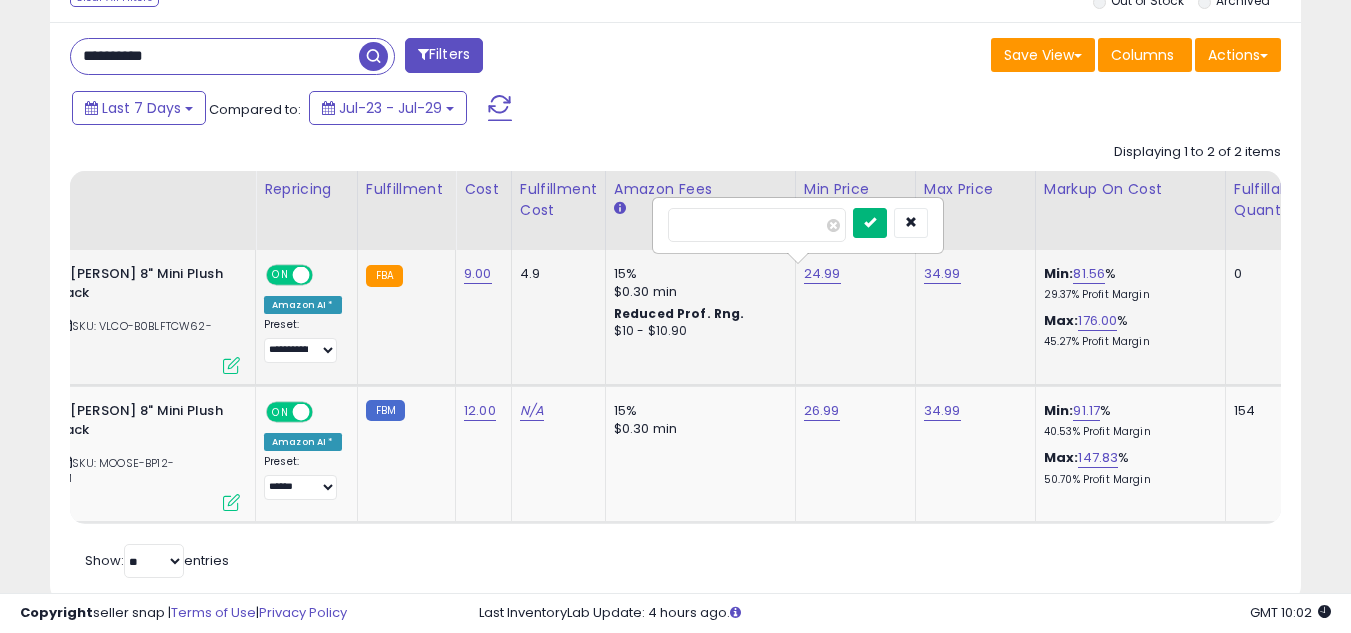 type on "*****" 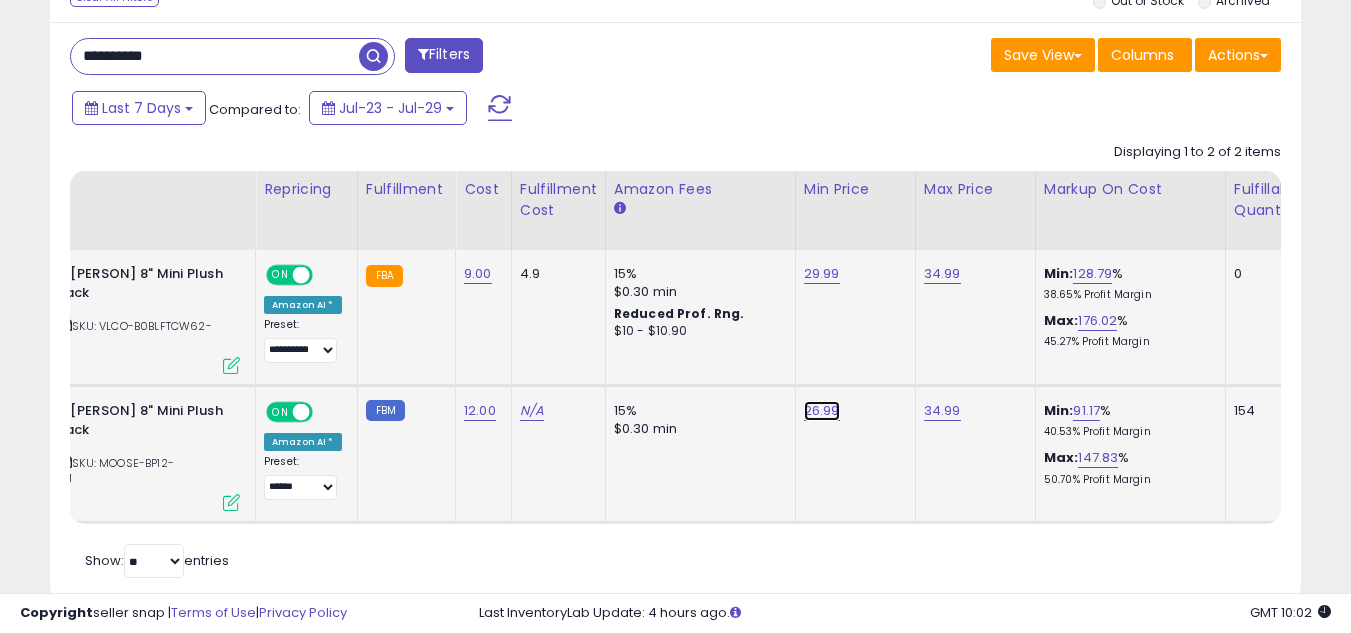 click on "26.99" at bounding box center (822, 274) 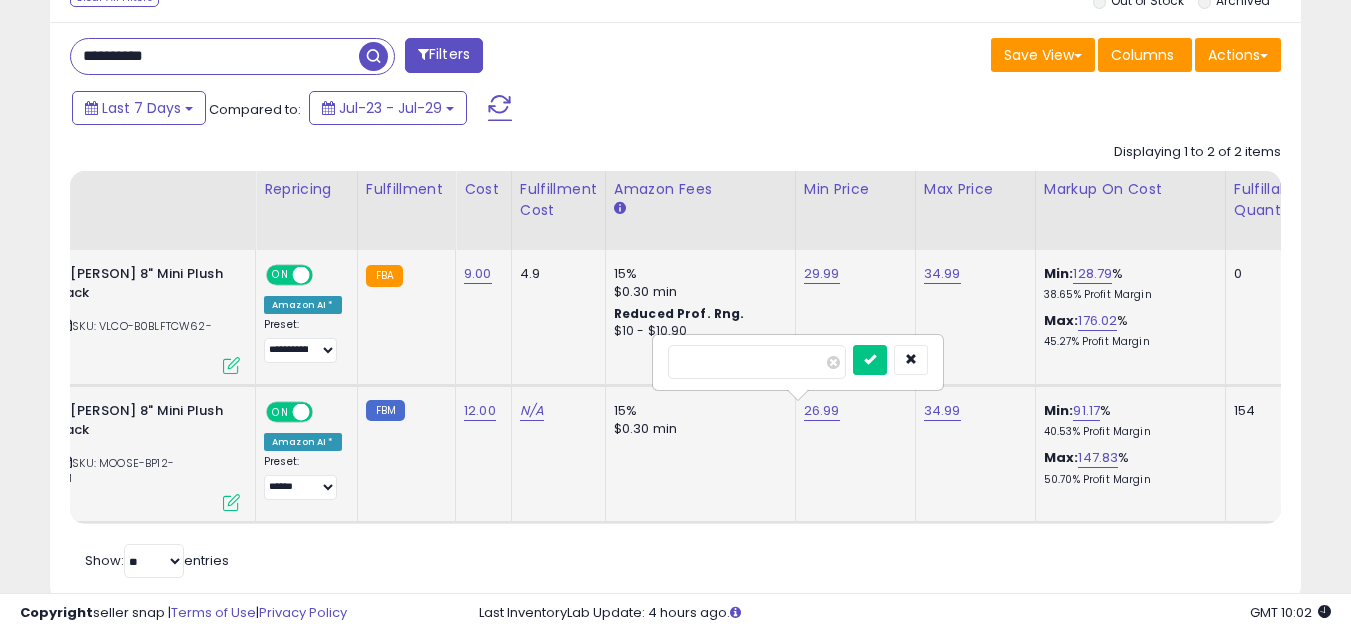 click on "*****" at bounding box center (757, 362) 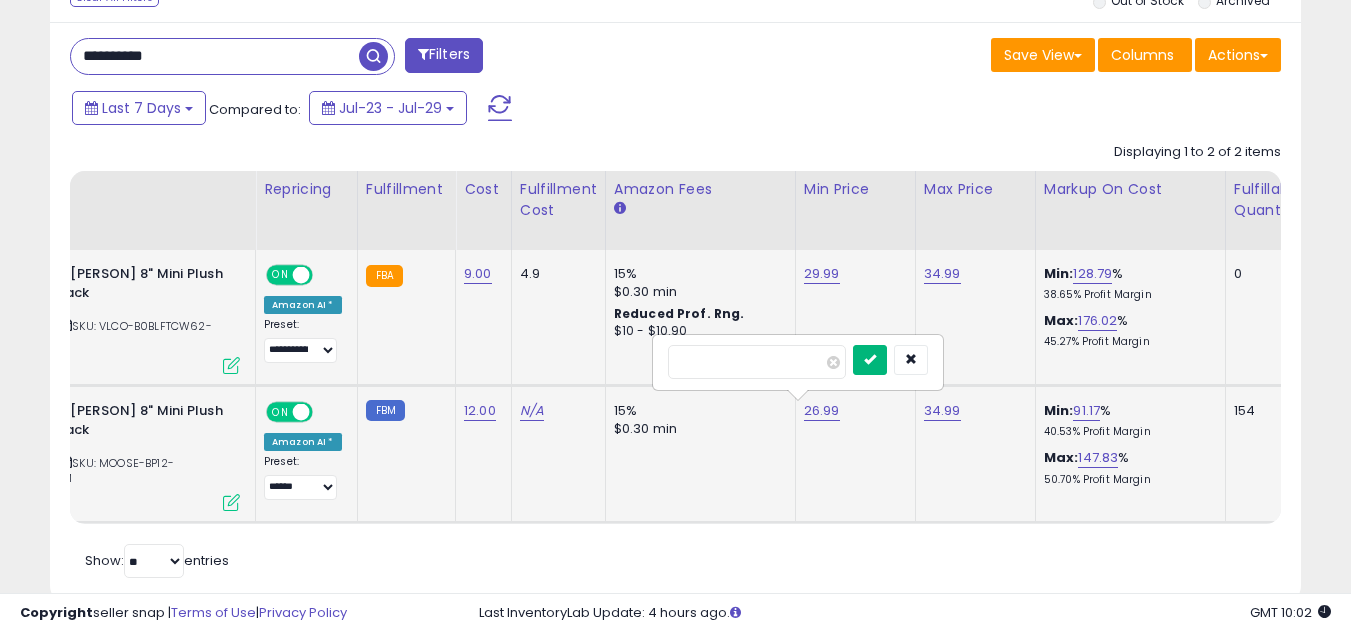 type on "*****" 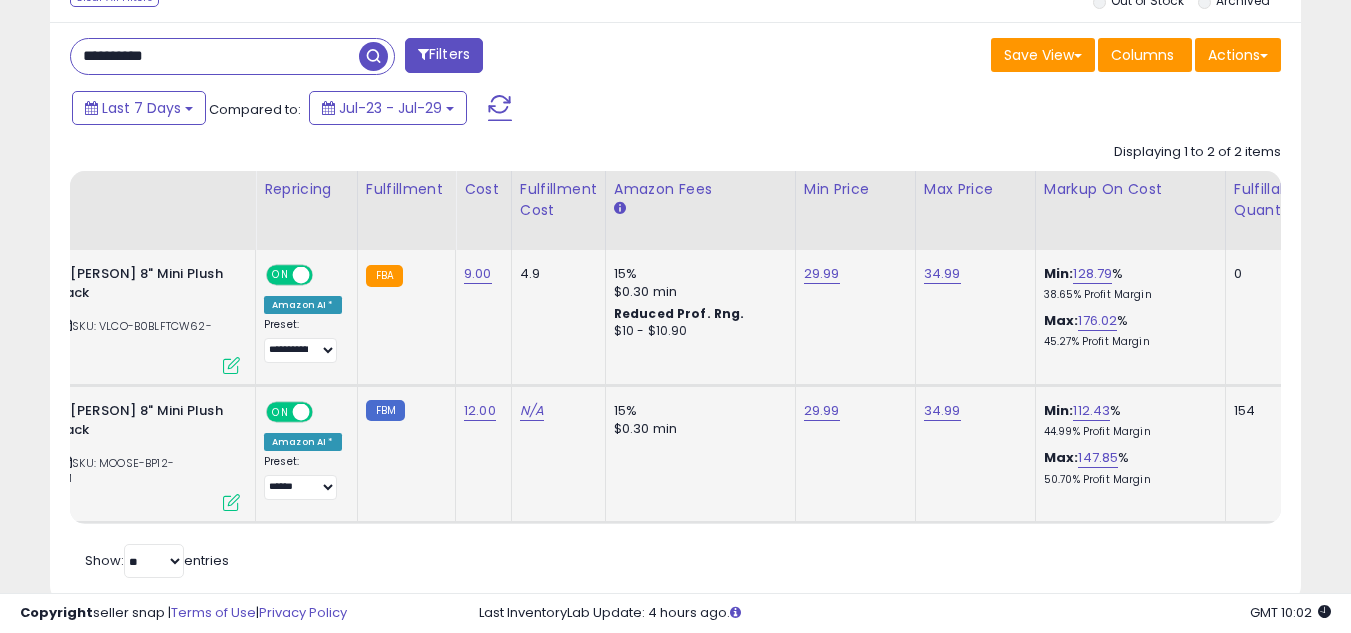 click on "Retrieving listings data..
Displaying 1 to 2 of 2 items
Title
Repricing" at bounding box center (675, 358) 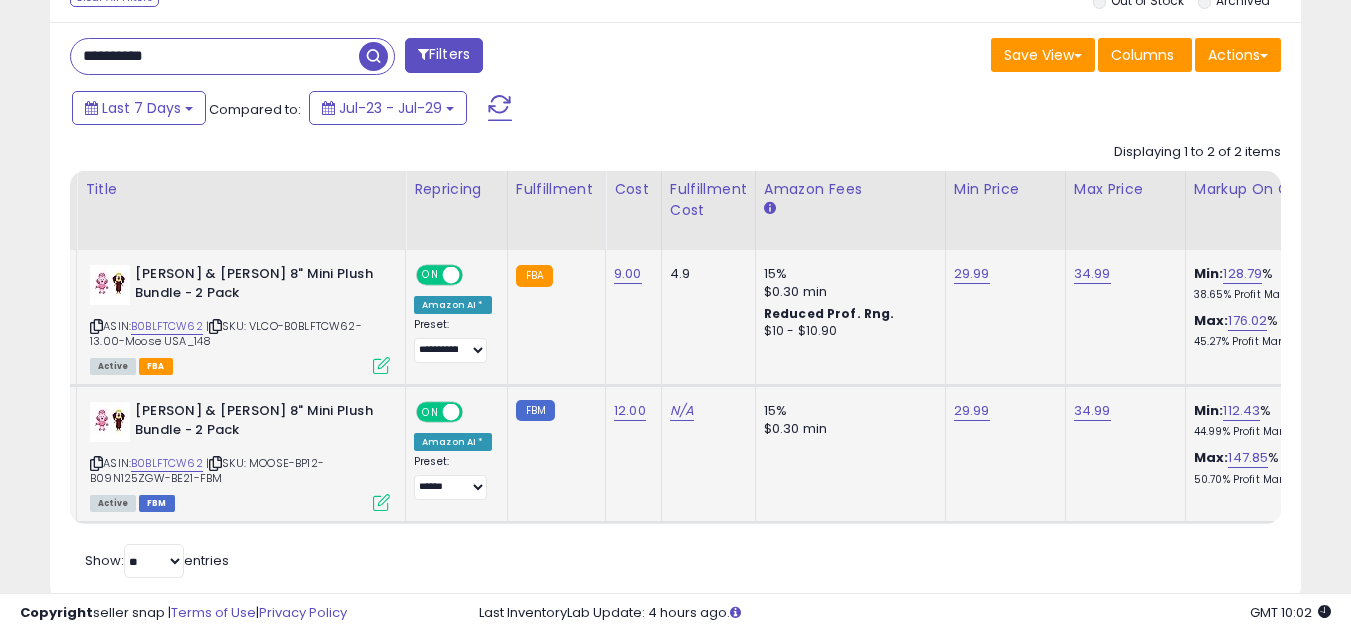 scroll, scrollTop: 0, scrollLeft: 0, axis: both 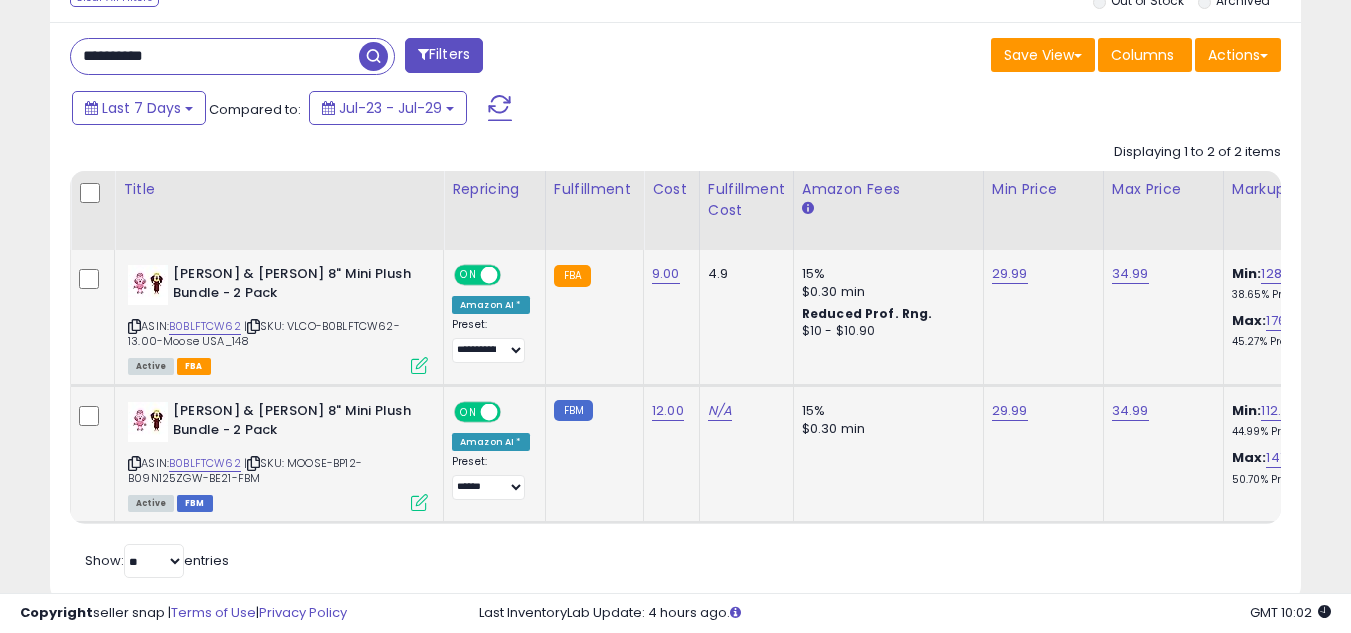 click on "**********" at bounding box center (675, -29) 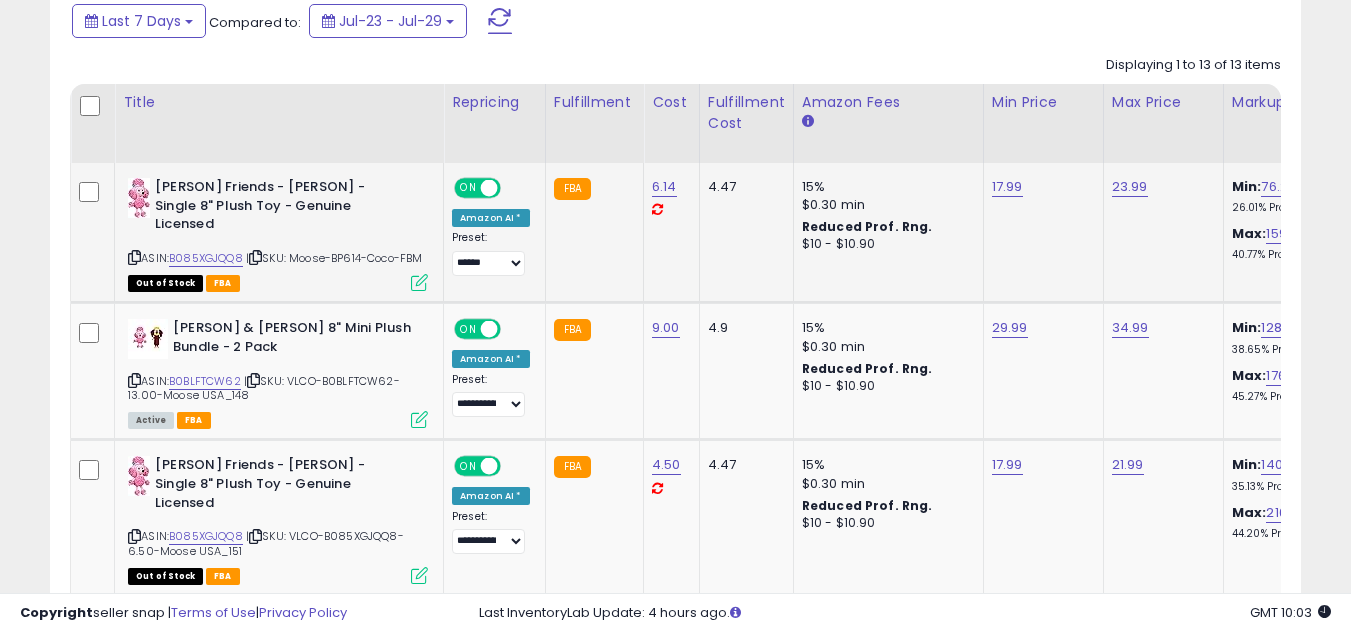 drag, startPoint x: 171, startPoint y: 247, endPoint x: 229, endPoint y: 250, distance: 58.077534 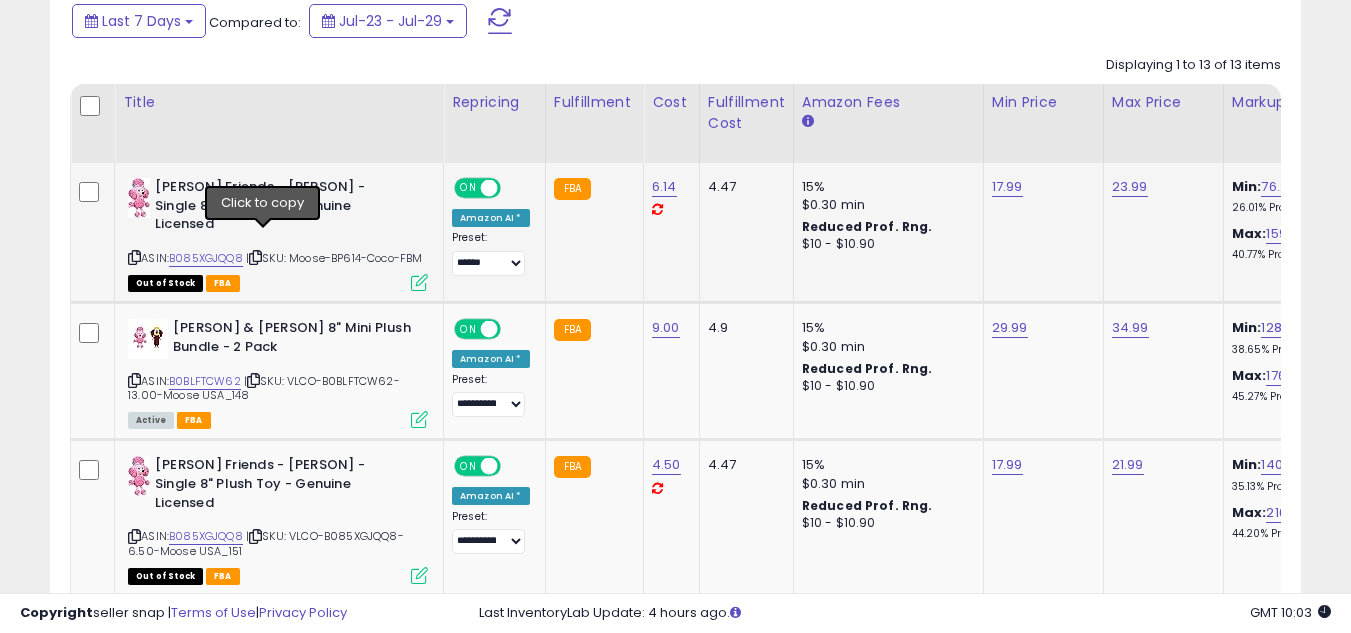 click at bounding box center (255, 257) 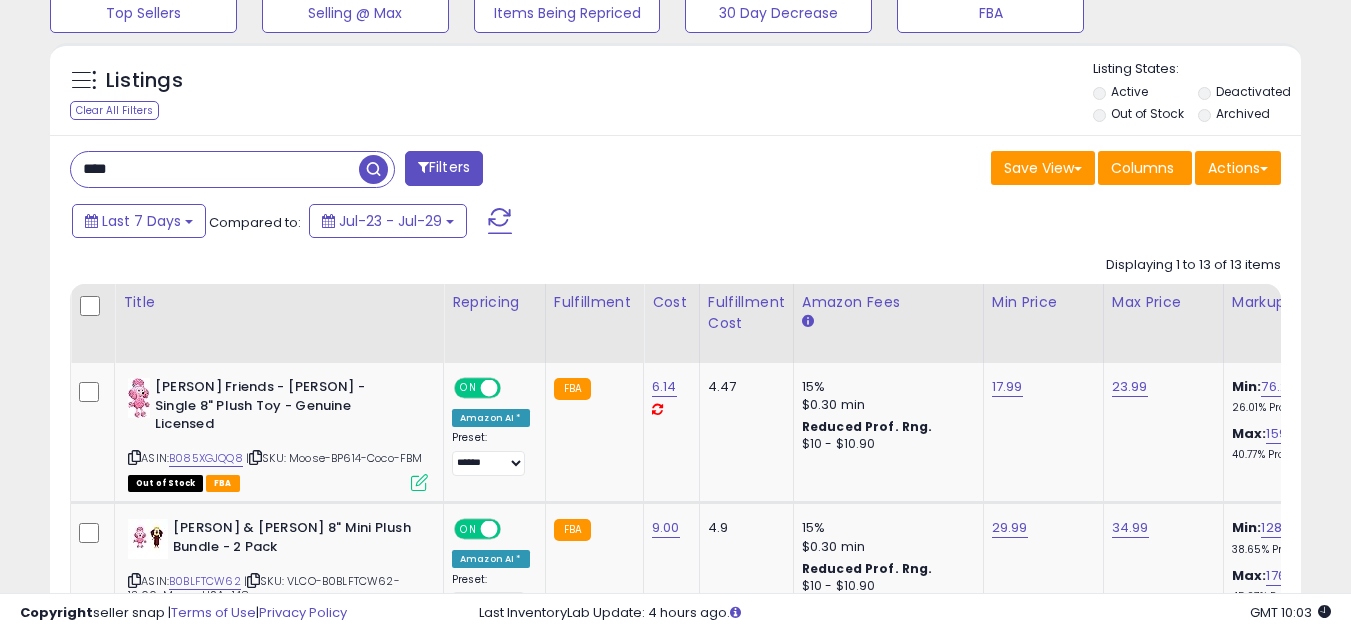 click on "****" at bounding box center [215, 169] 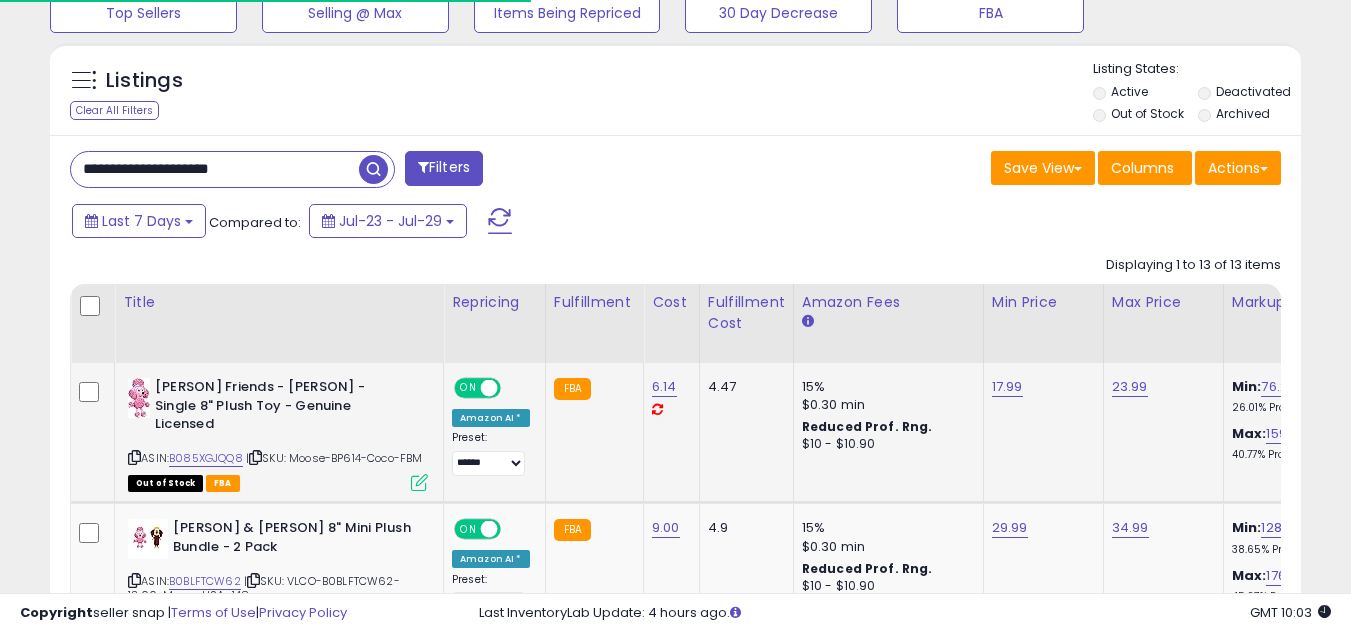 drag, startPoint x: 174, startPoint y: 437, endPoint x: 250, endPoint y: 442, distance: 76.1643 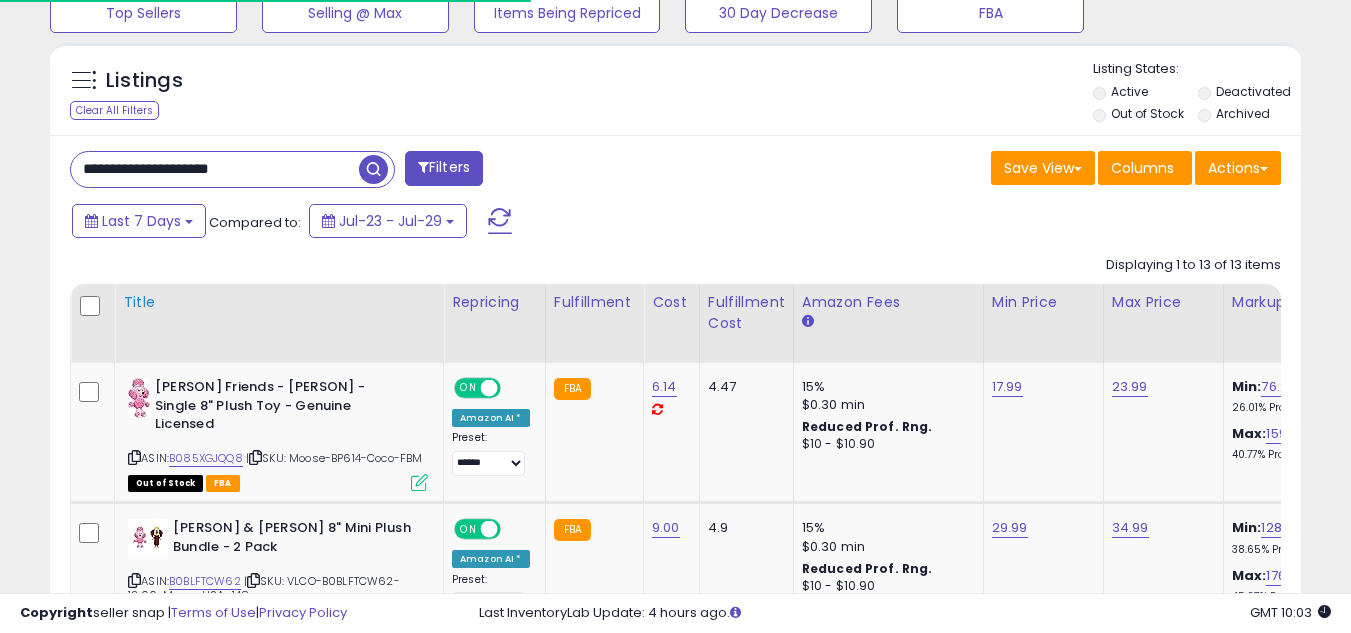 copy on "B085XGJQQ8" 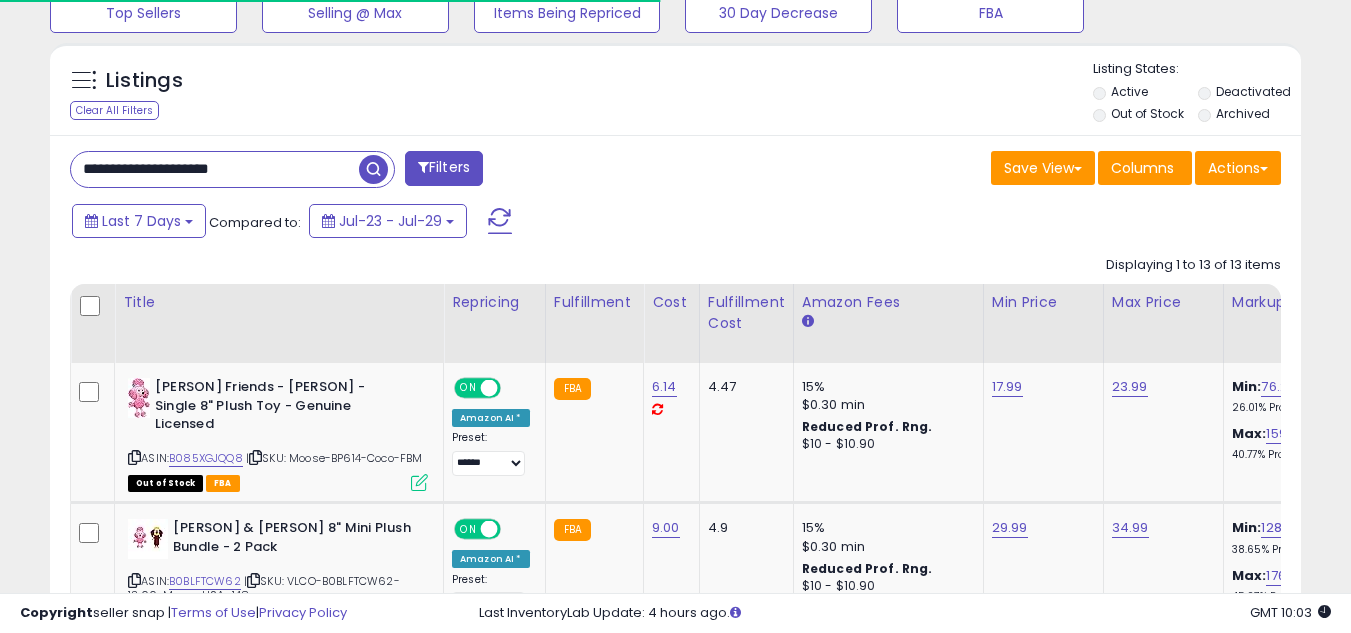 click on "**********" at bounding box center (215, 169) 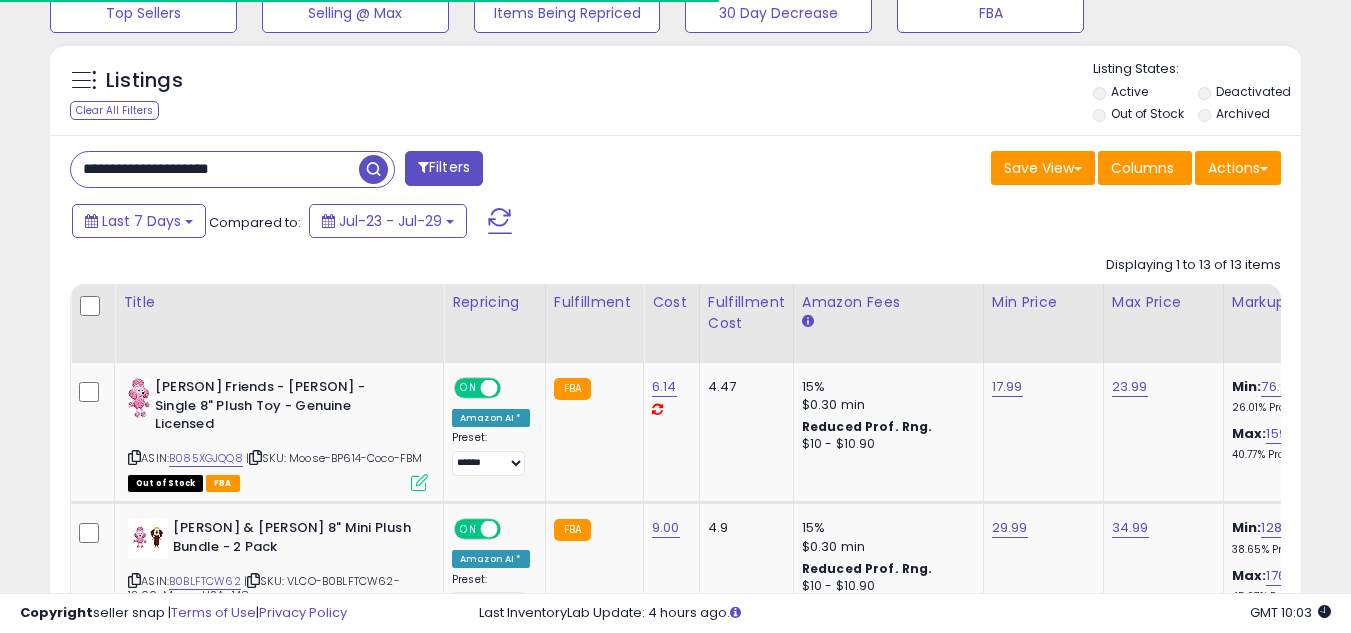 click on "**********" at bounding box center [215, 169] 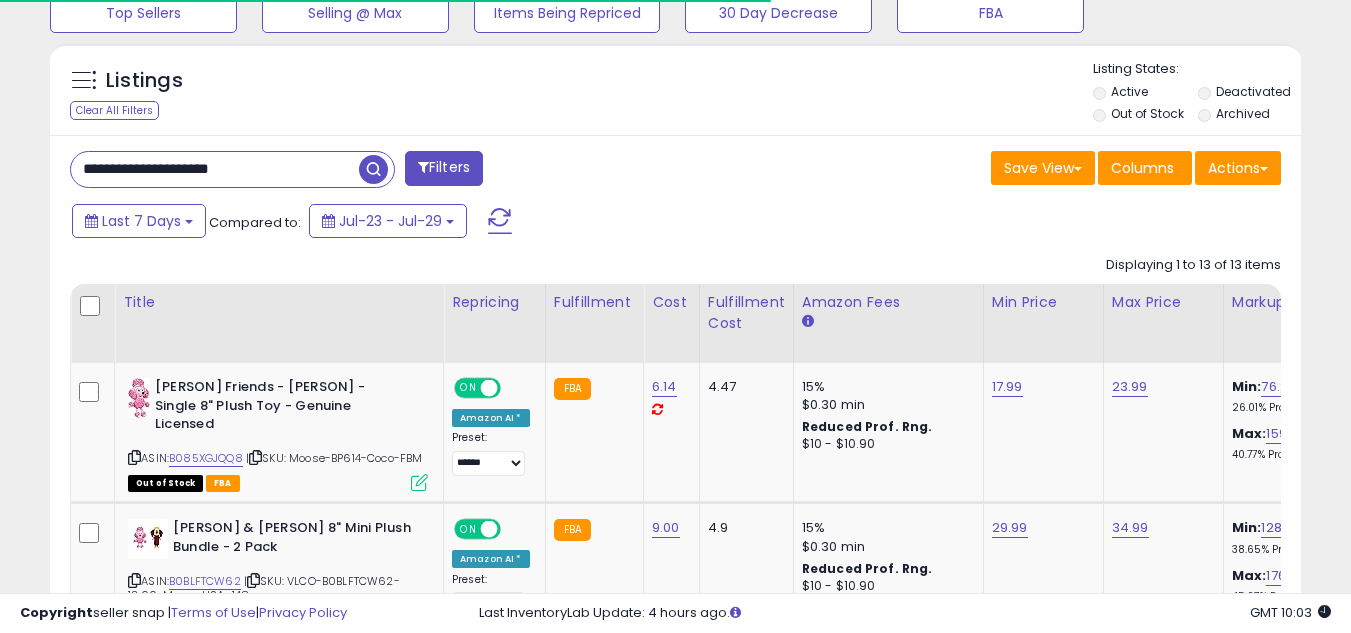 click on "**********" at bounding box center (215, 169) 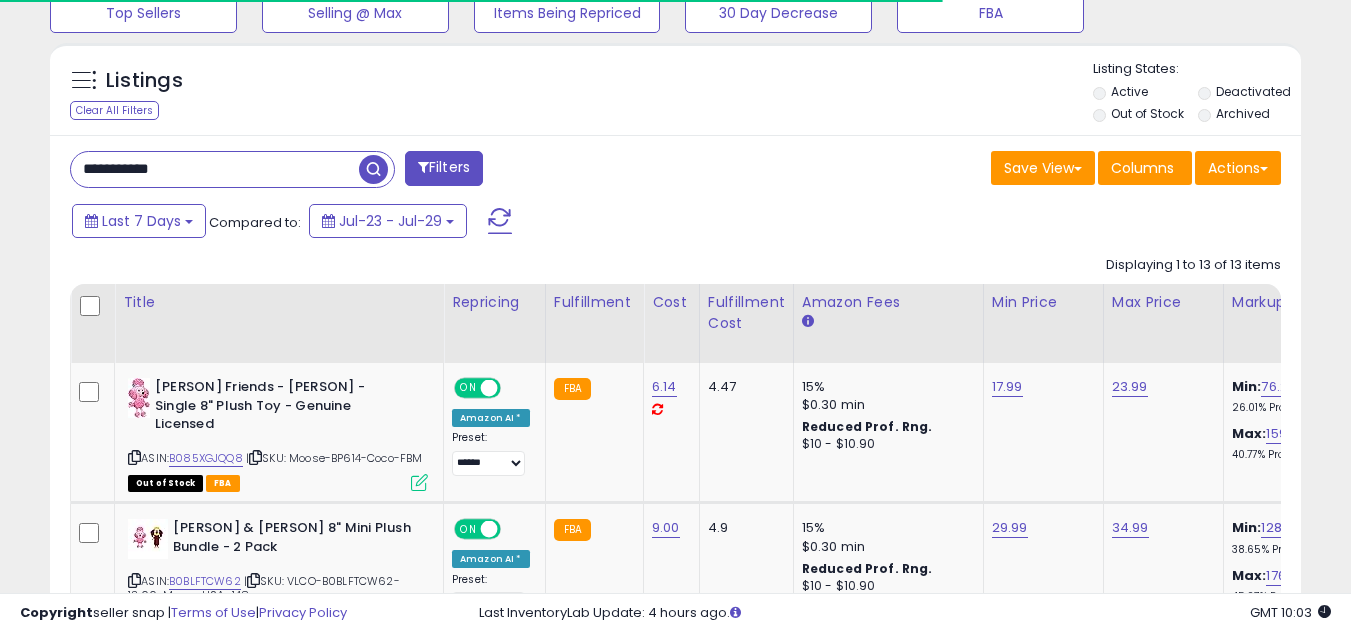 type on "**********" 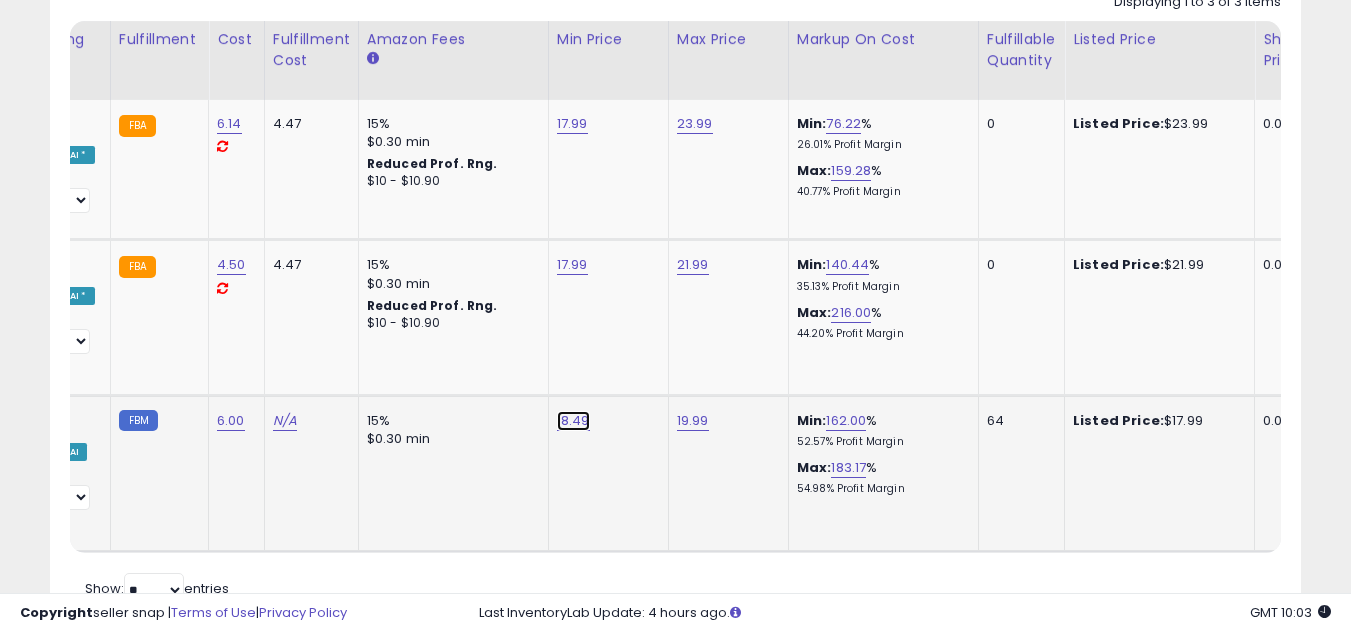 click on "18.49" at bounding box center [572, 124] 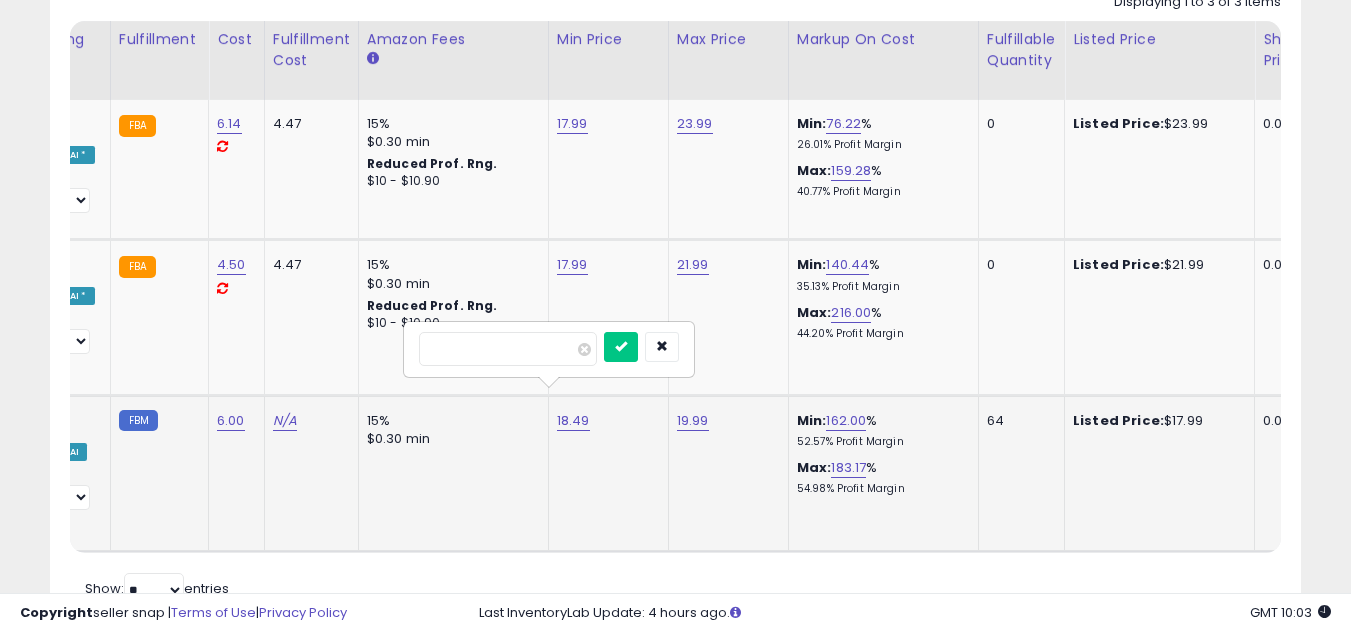 click on "*****" at bounding box center (508, 349) 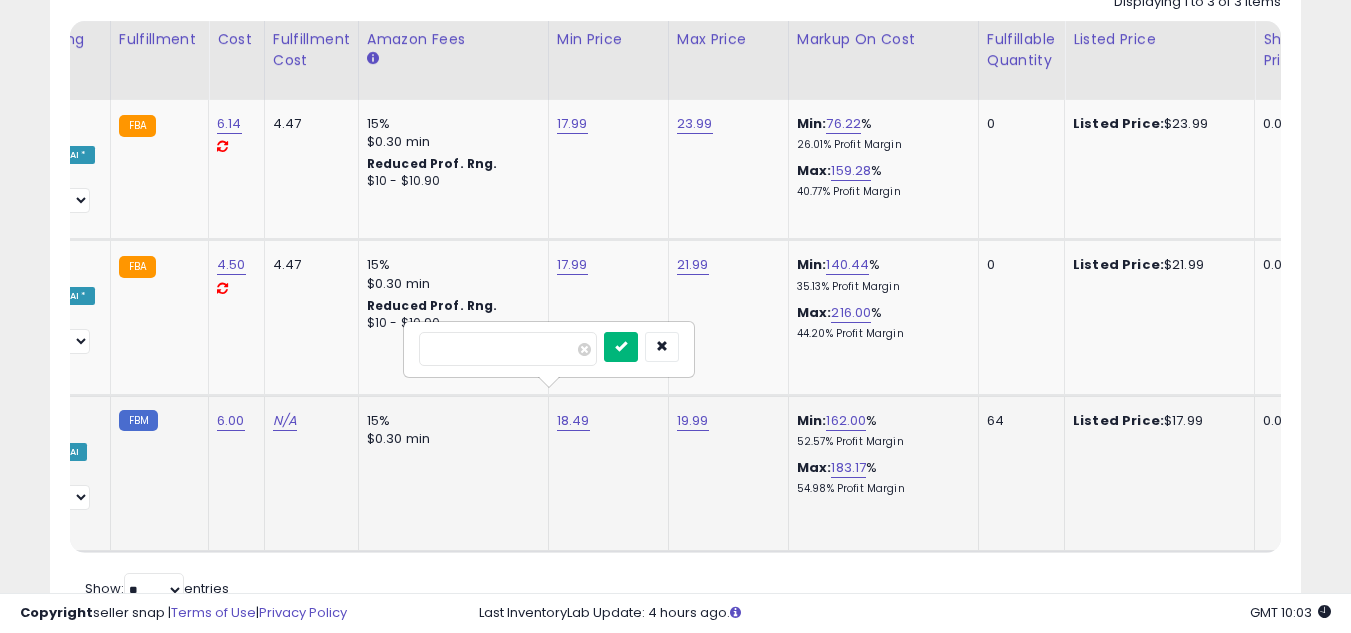 type on "*****" 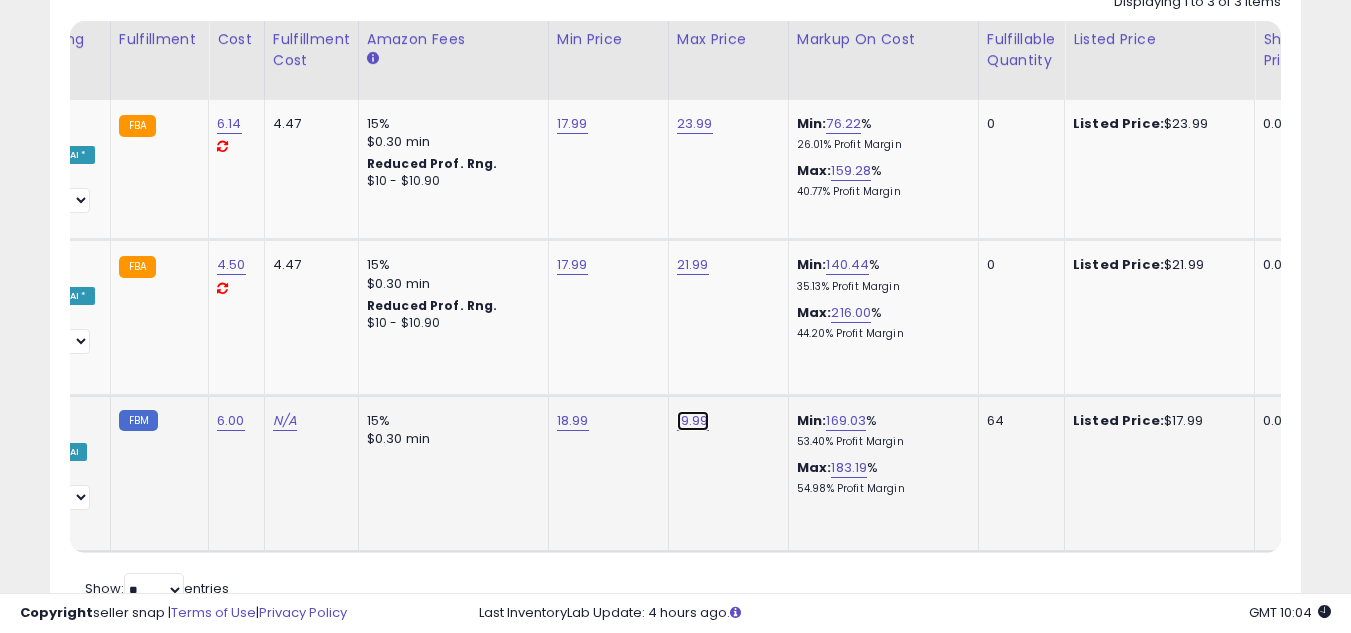 click on "19.99" at bounding box center [695, 124] 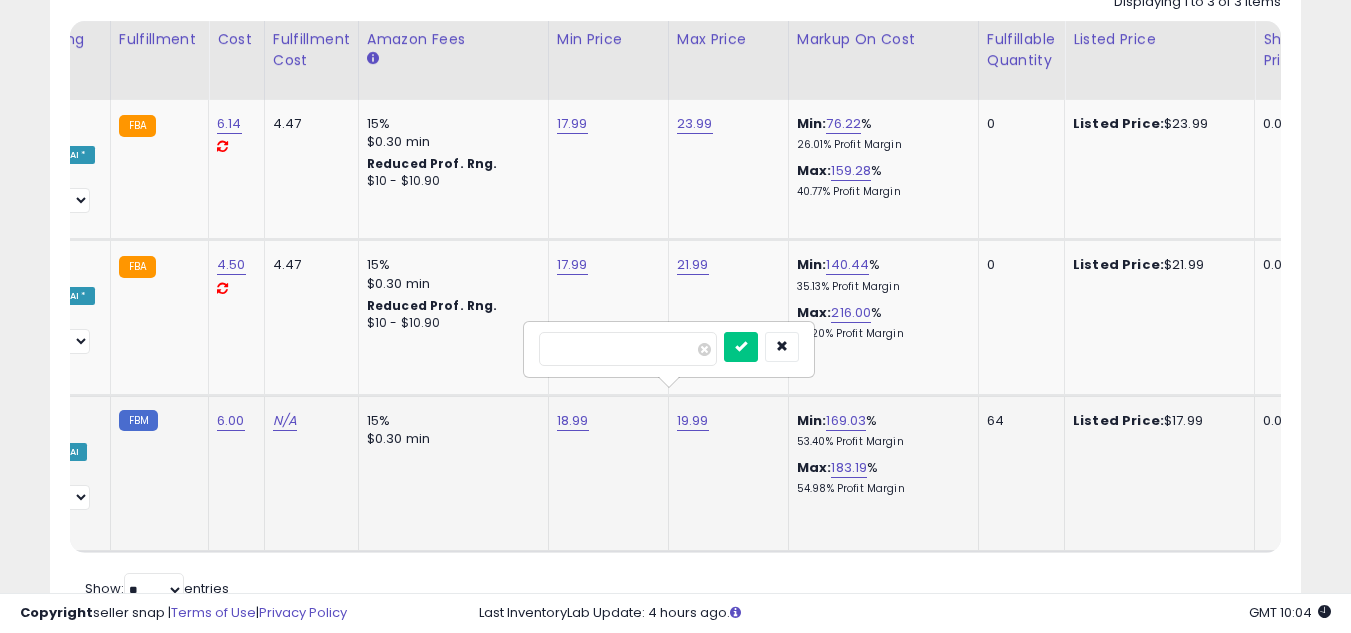 click on "*****" at bounding box center [628, 349] 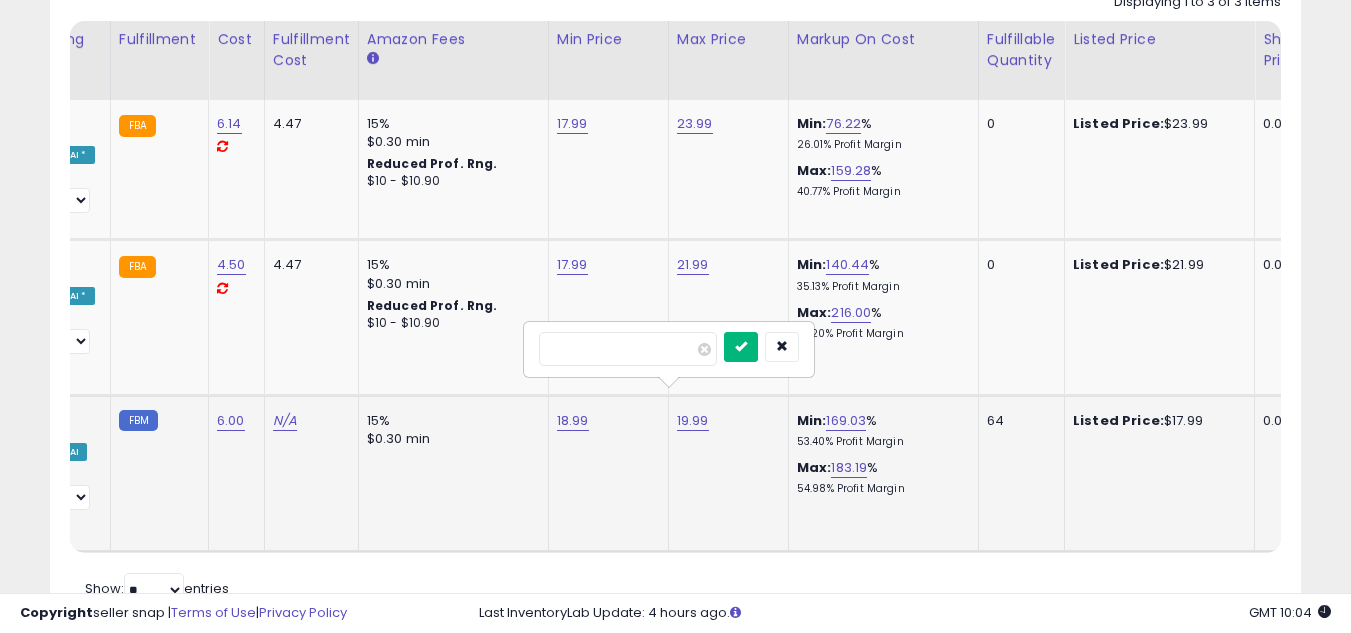 type on "*****" 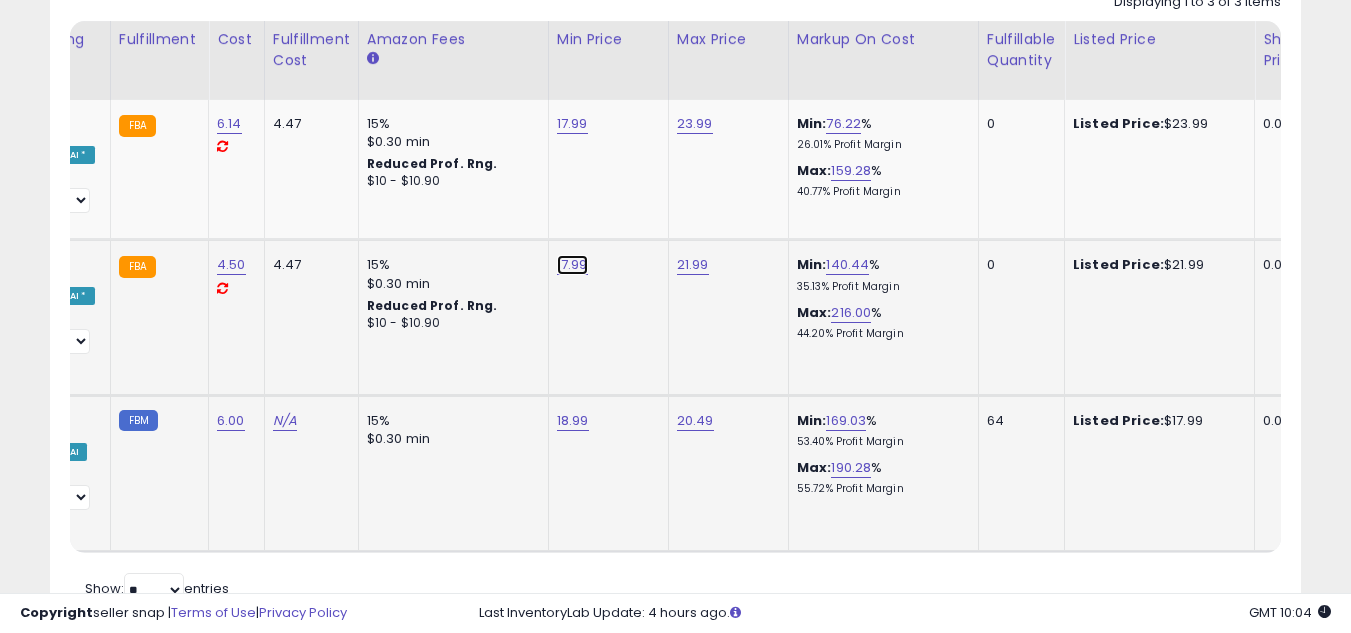 click on "17.99" at bounding box center (572, 124) 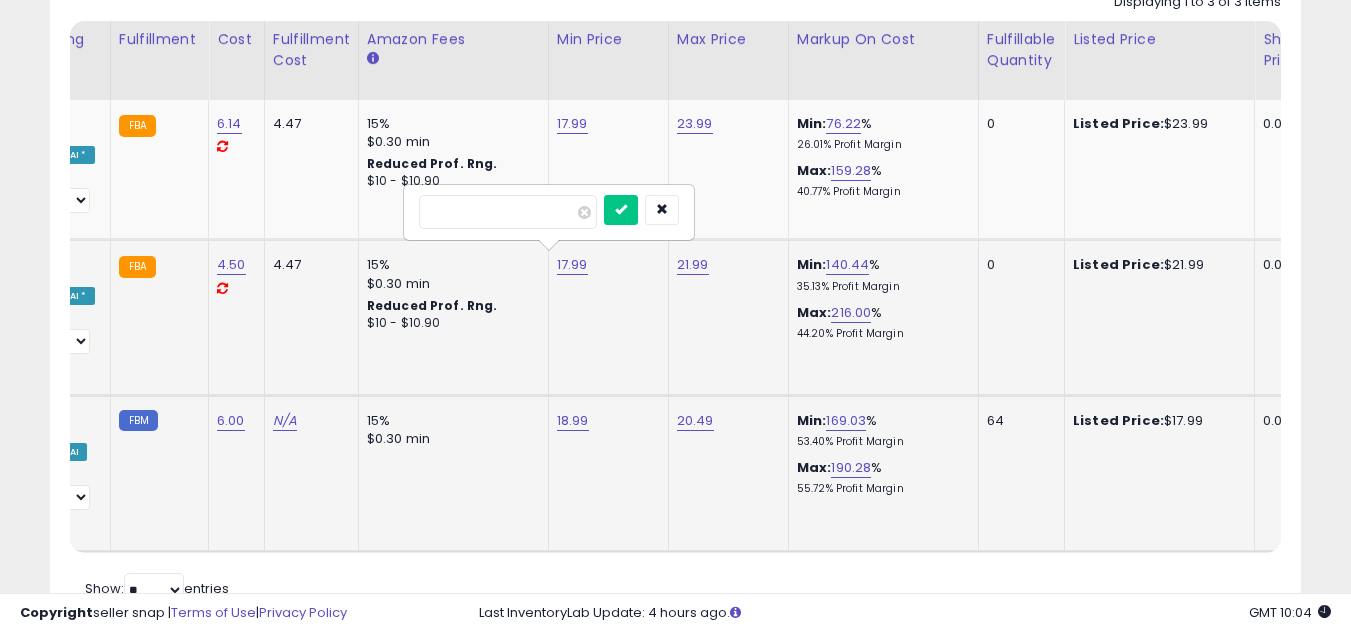 click on "*****" at bounding box center [508, 212] 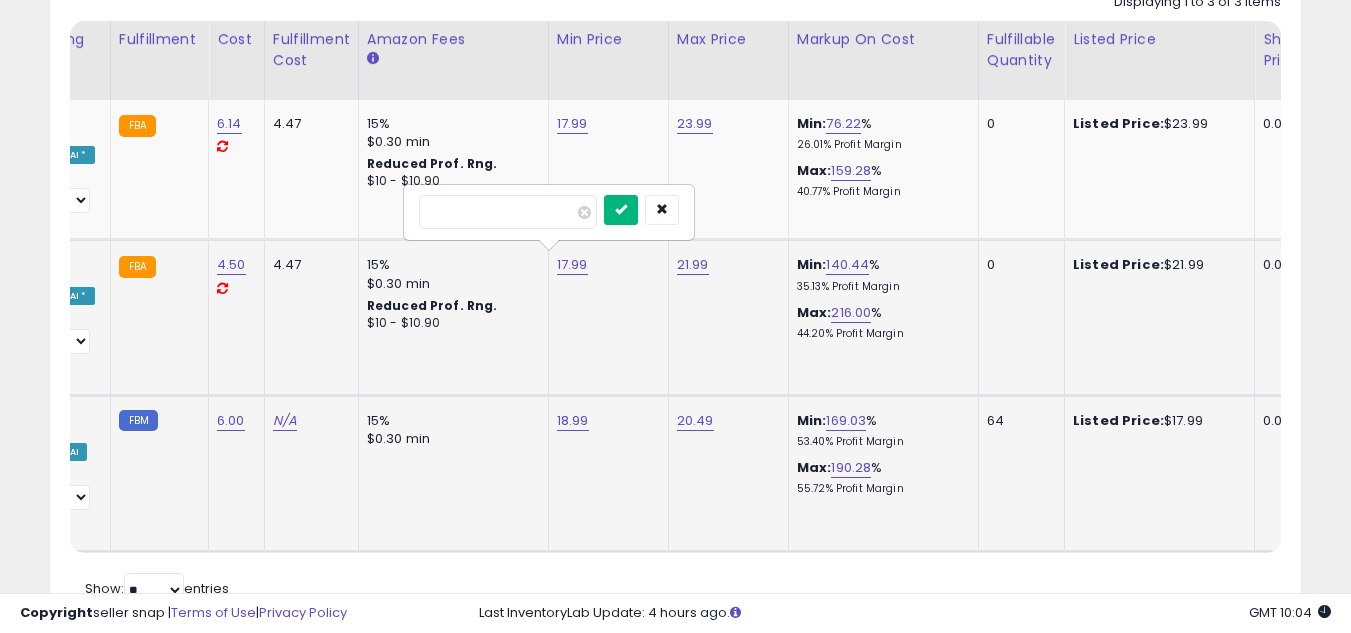 type on "*****" 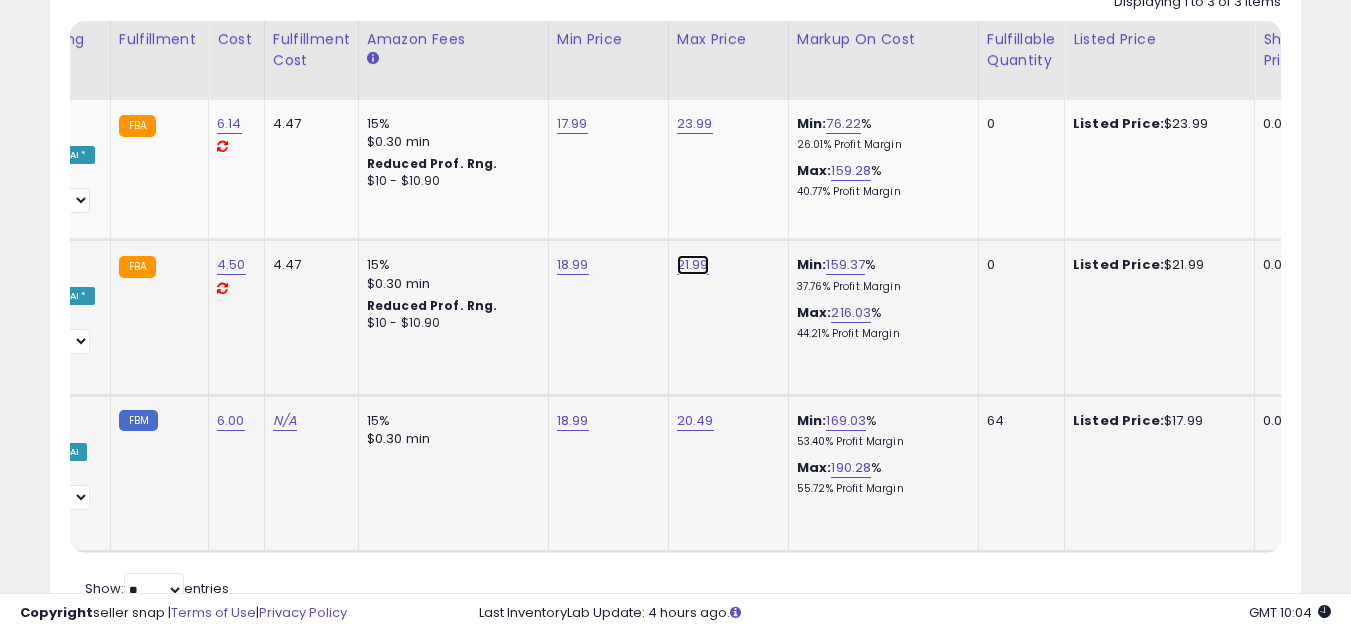click on "21.99" at bounding box center [695, 124] 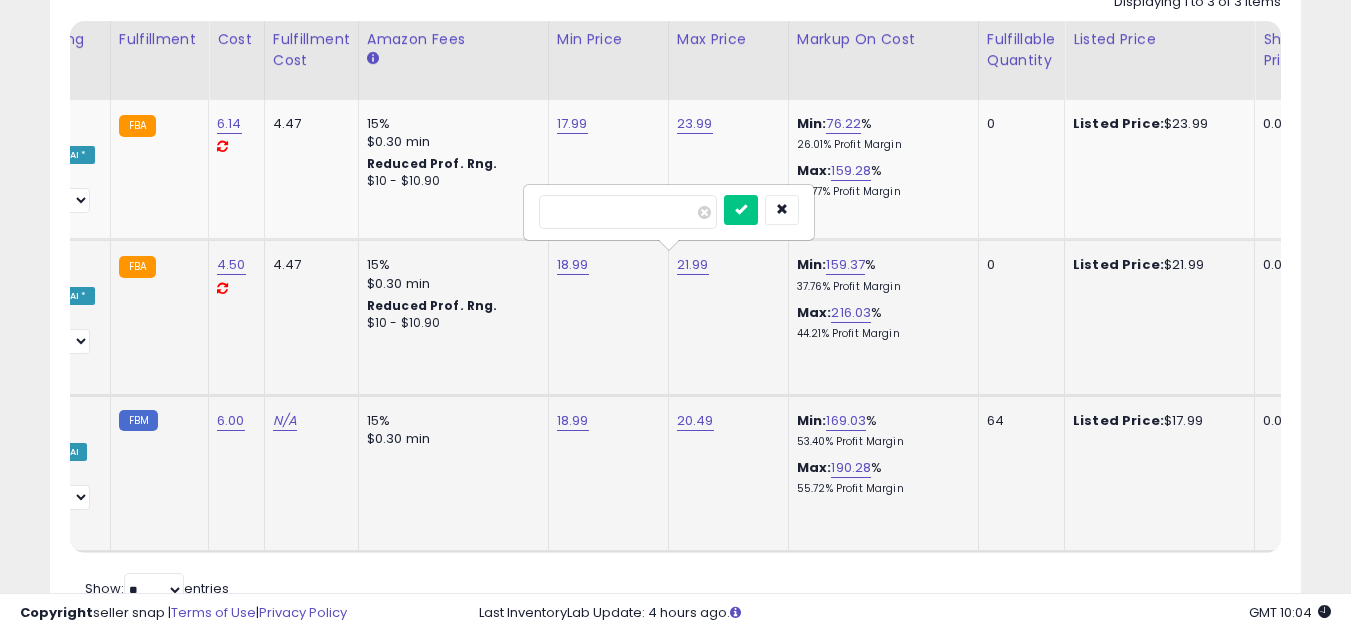 click on "*****" at bounding box center (628, 212) 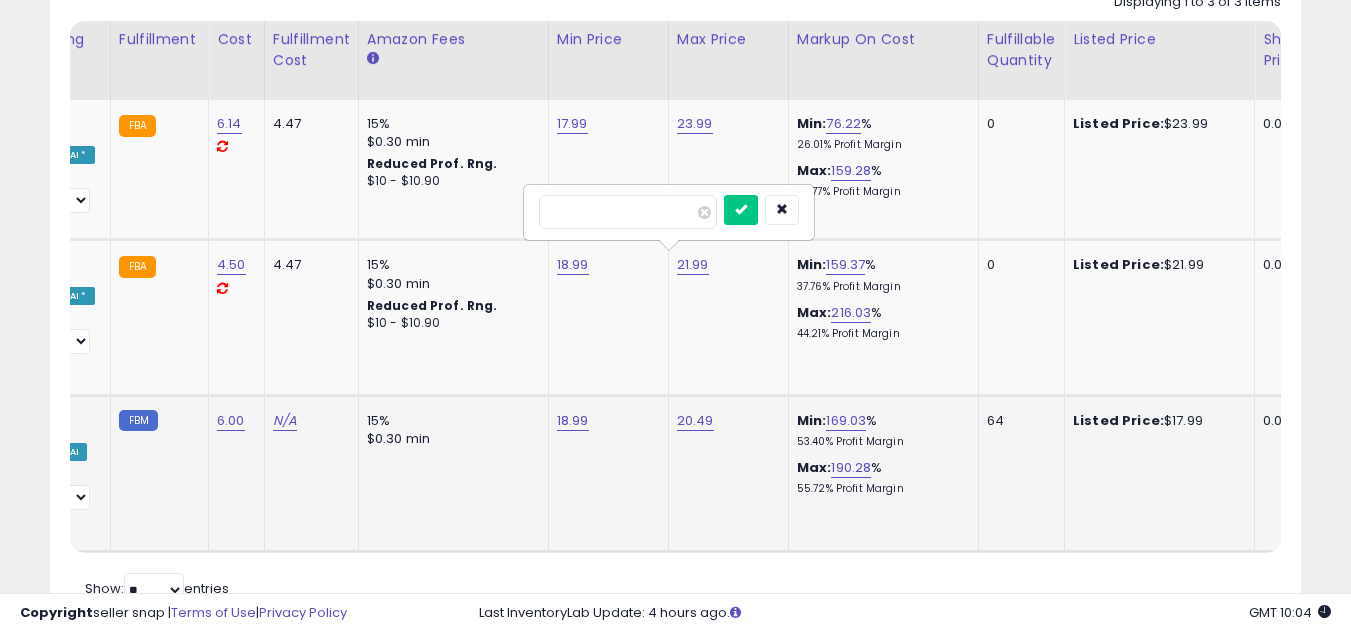 click on "Retrieving listings data..
Displaying 1 to 3 of 3 items
Title
Repricing" at bounding box center [675, 297] 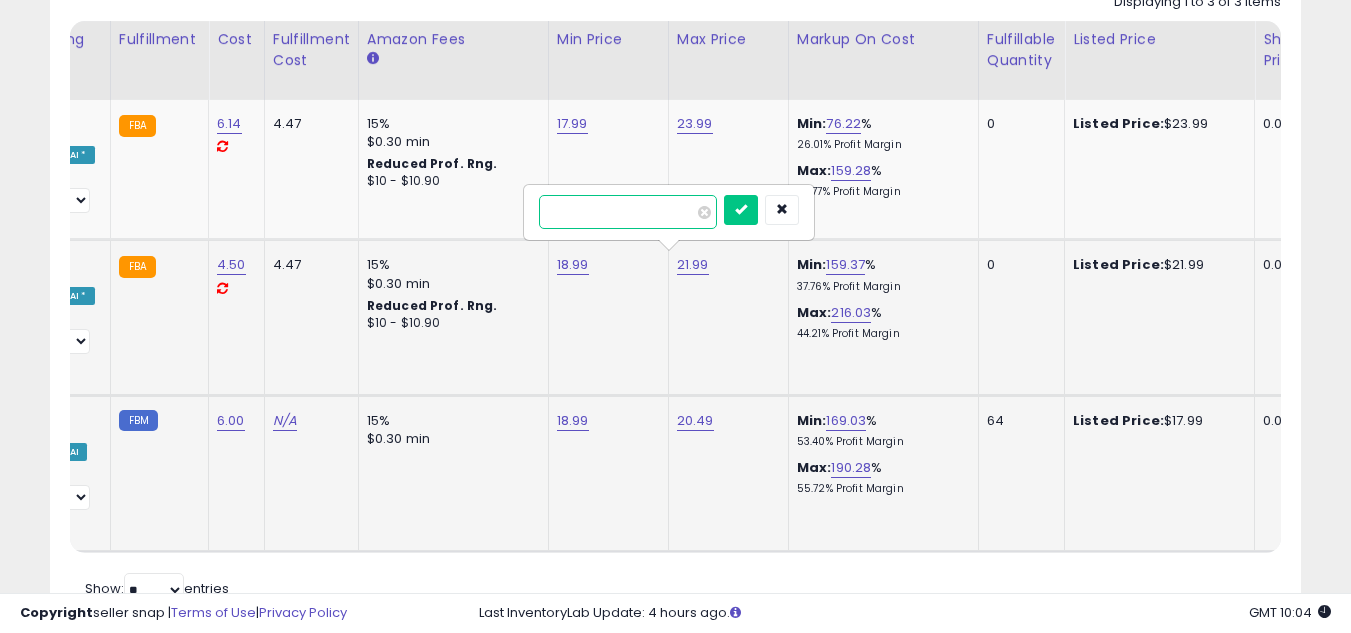 click on "*****" at bounding box center [628, 212] 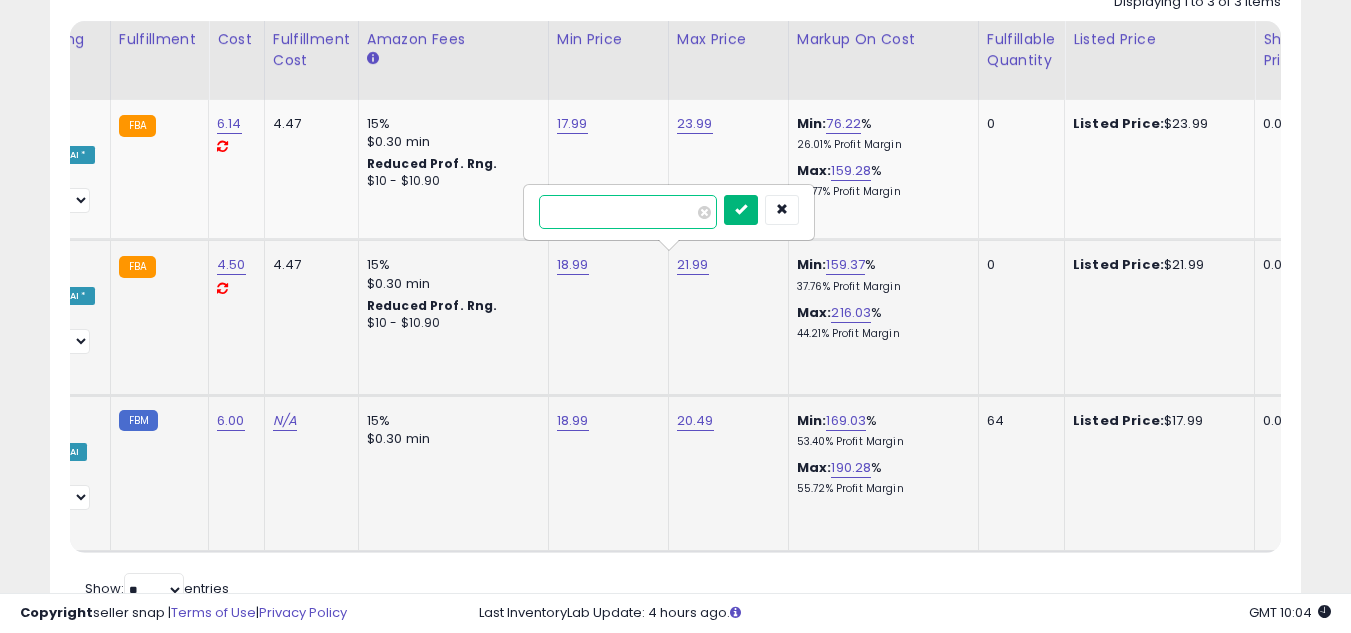 type on "*****" 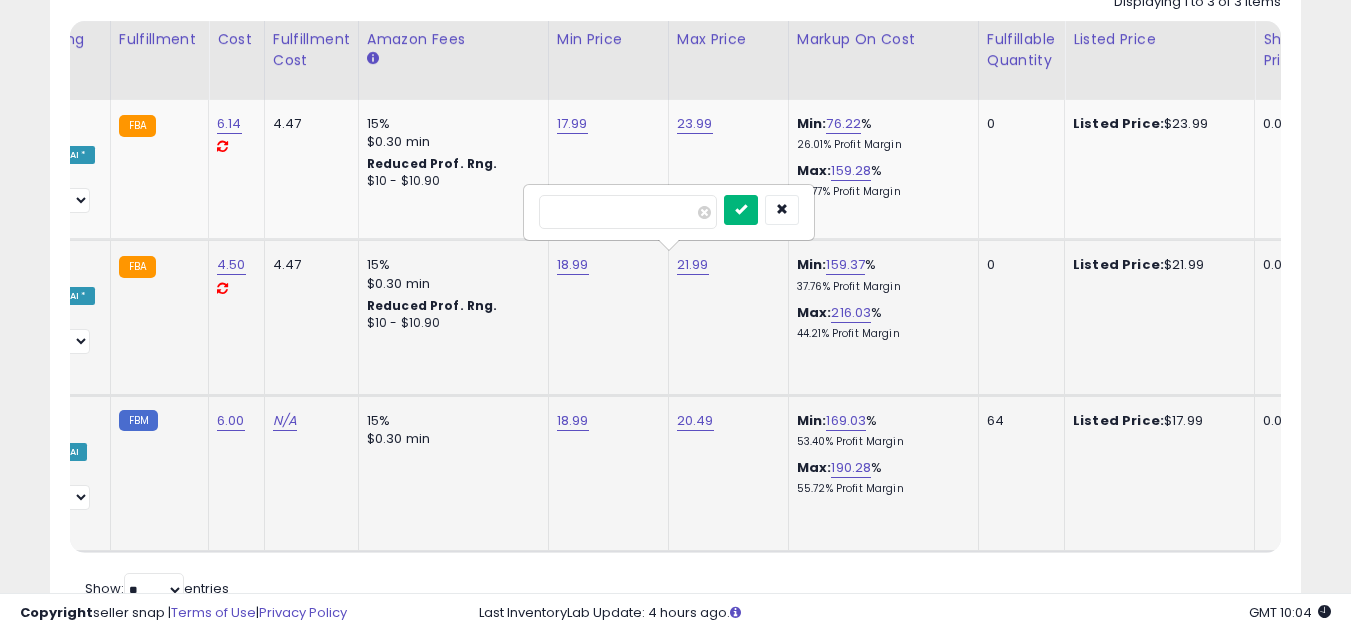 click at bounding box center (741, 210) 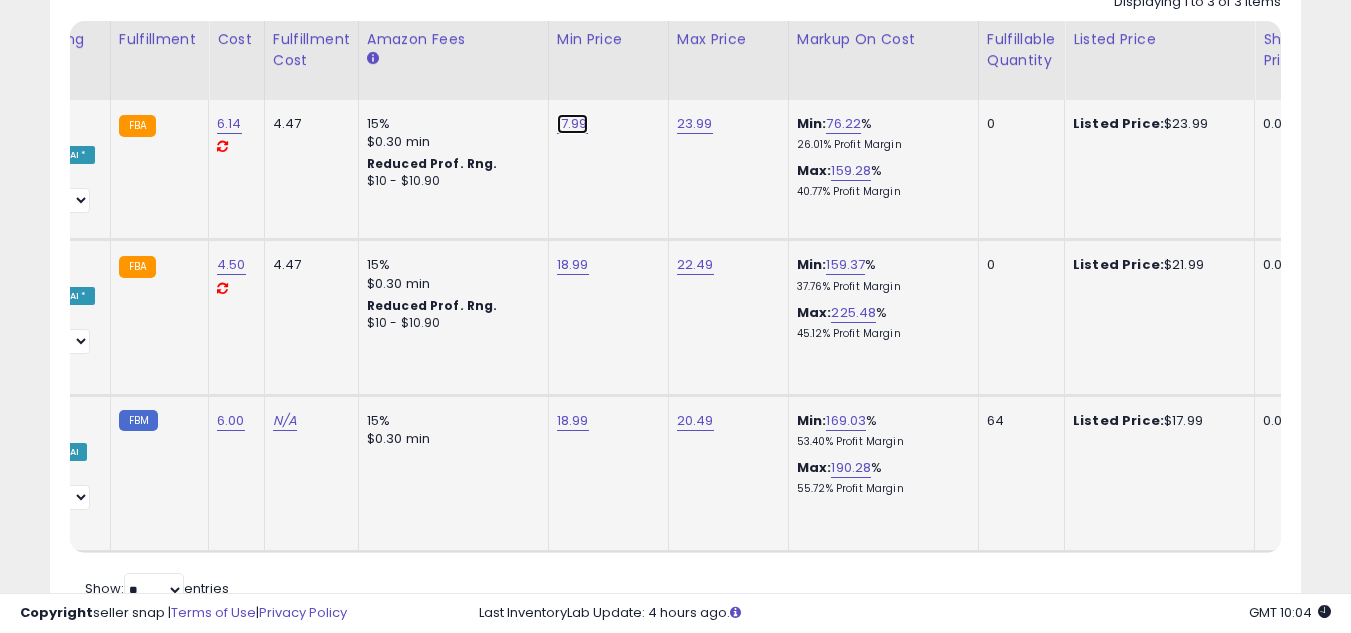 click on "17.99" at bounding box center (572, 124) 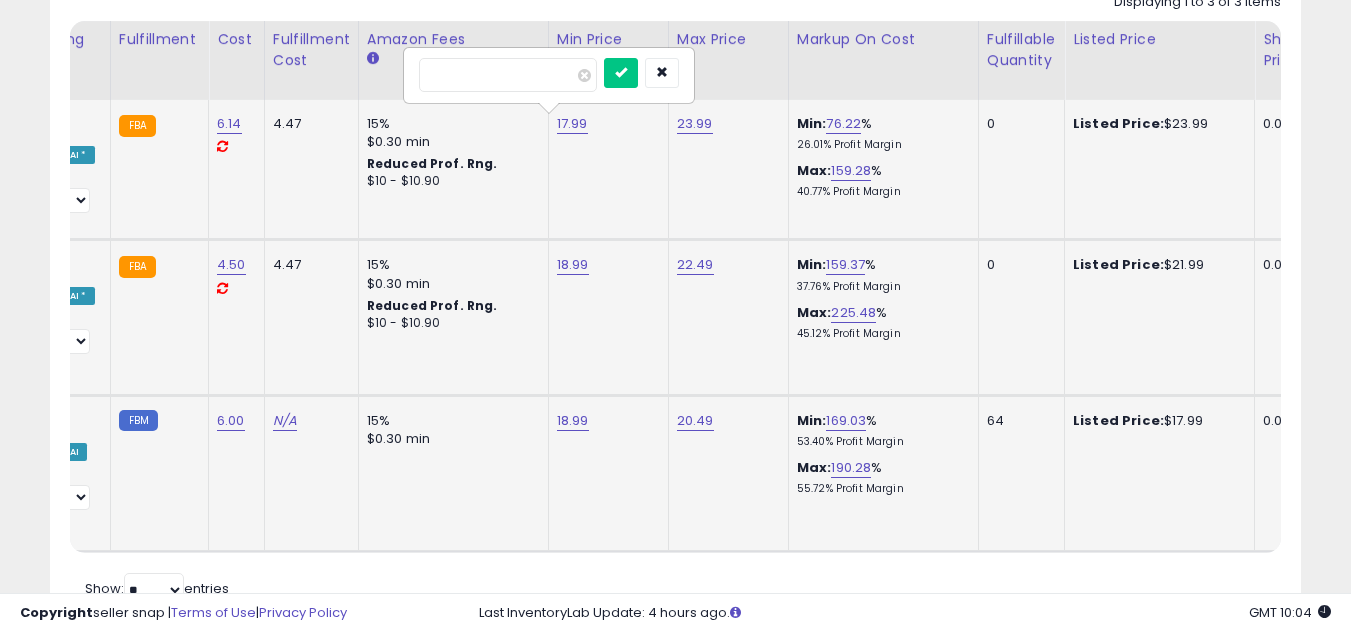 click on "*****" at bounding box center (508, 75) 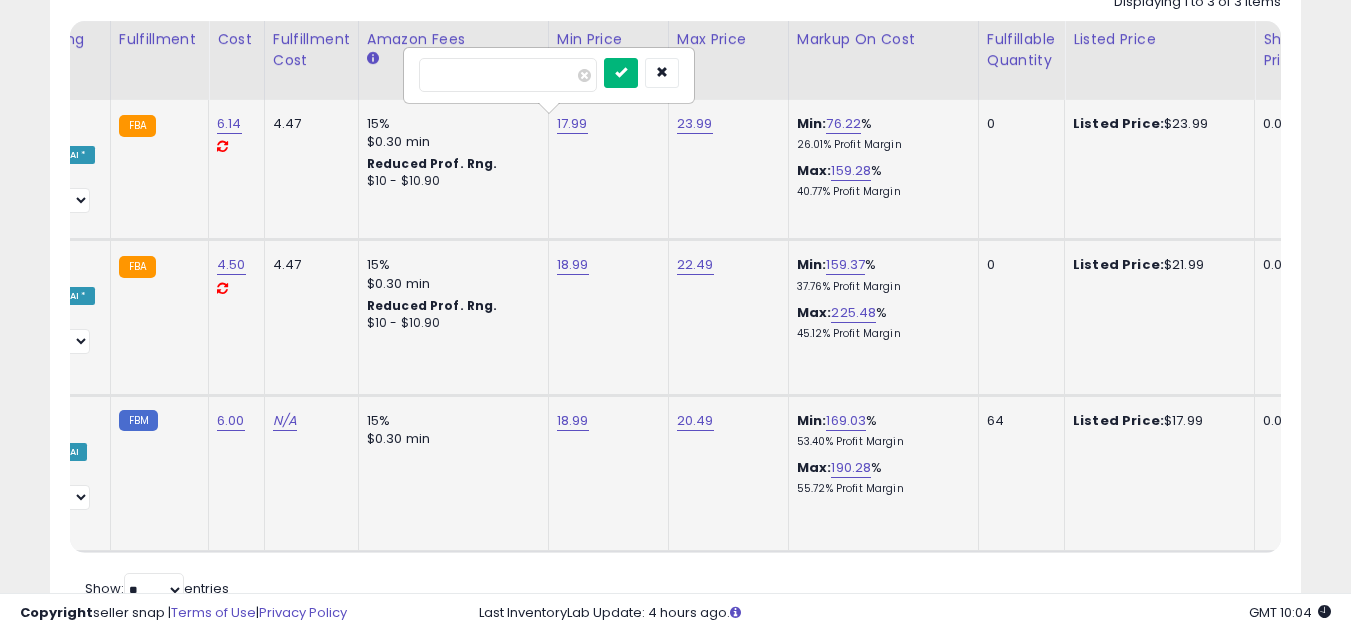 type on "*****" 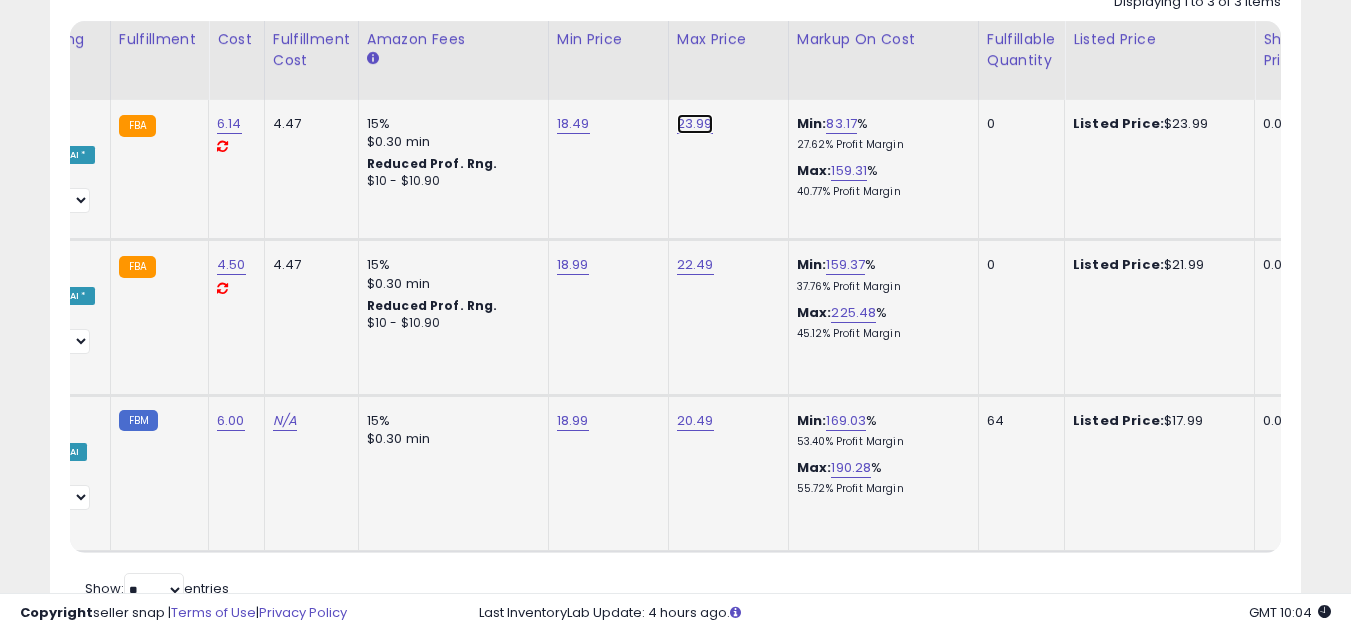 click on "23.99" at bounding box center (695, 124) 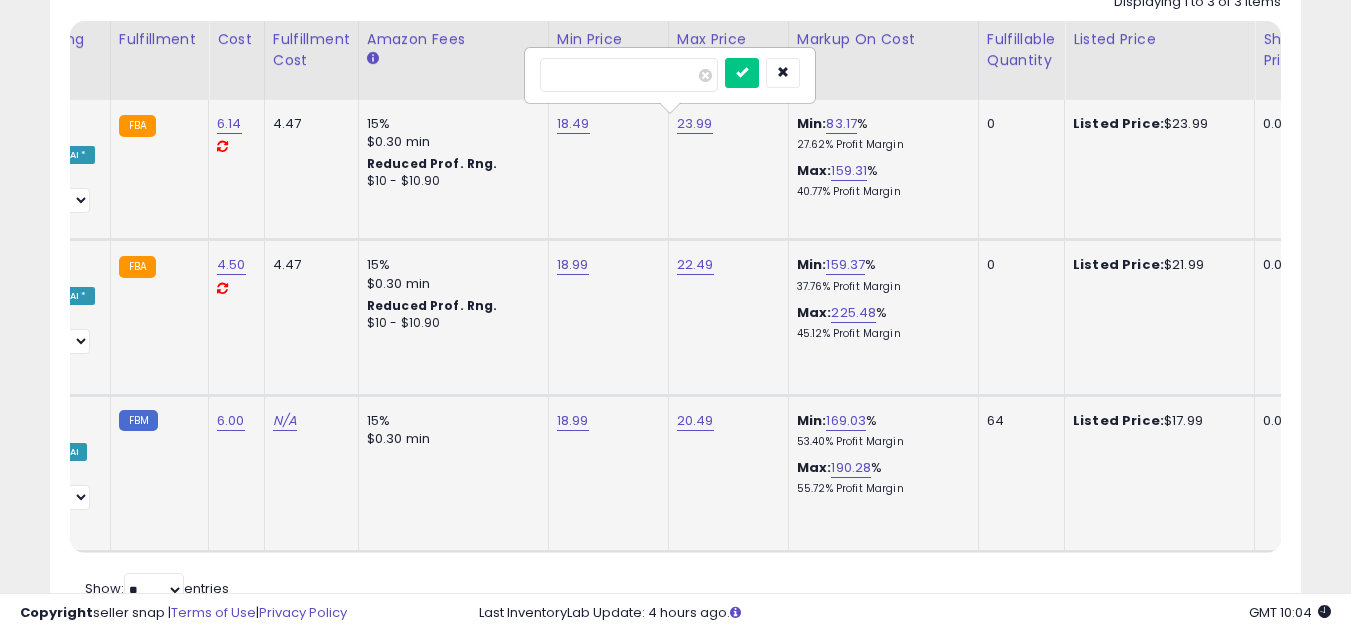 click on "*****" at bounding box center [629, 75] 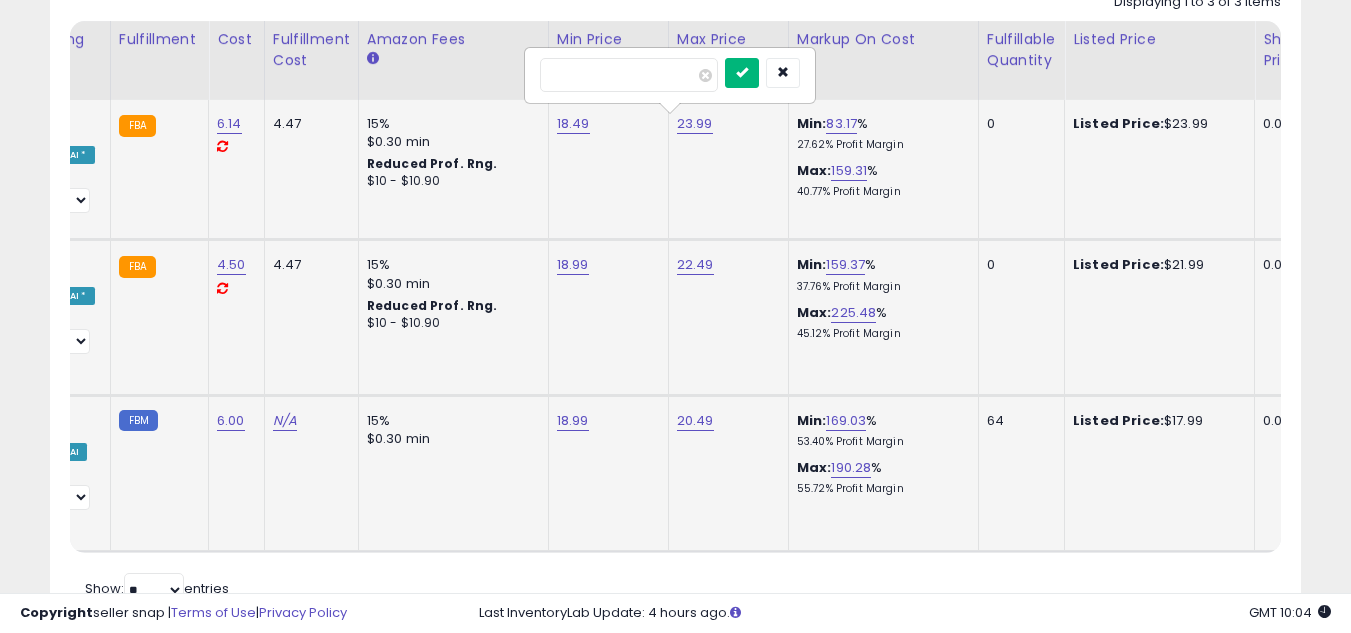 type on "*****" 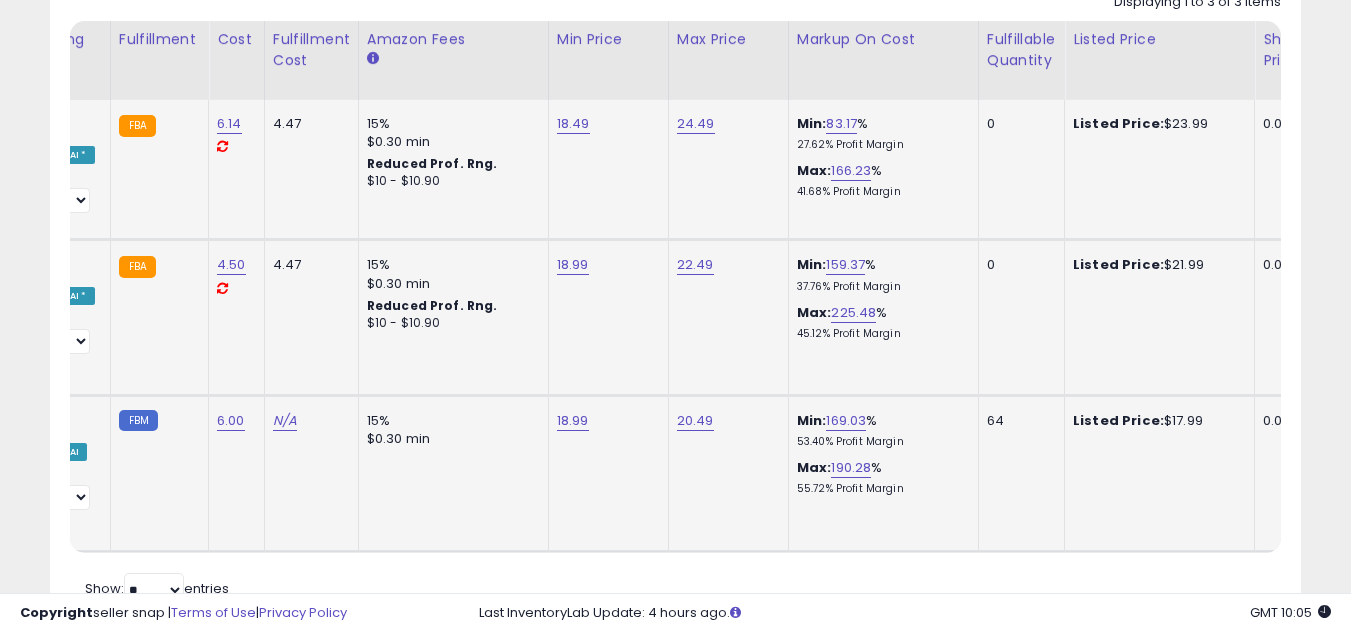 click on "**********" at bounding box center (675, -89) 